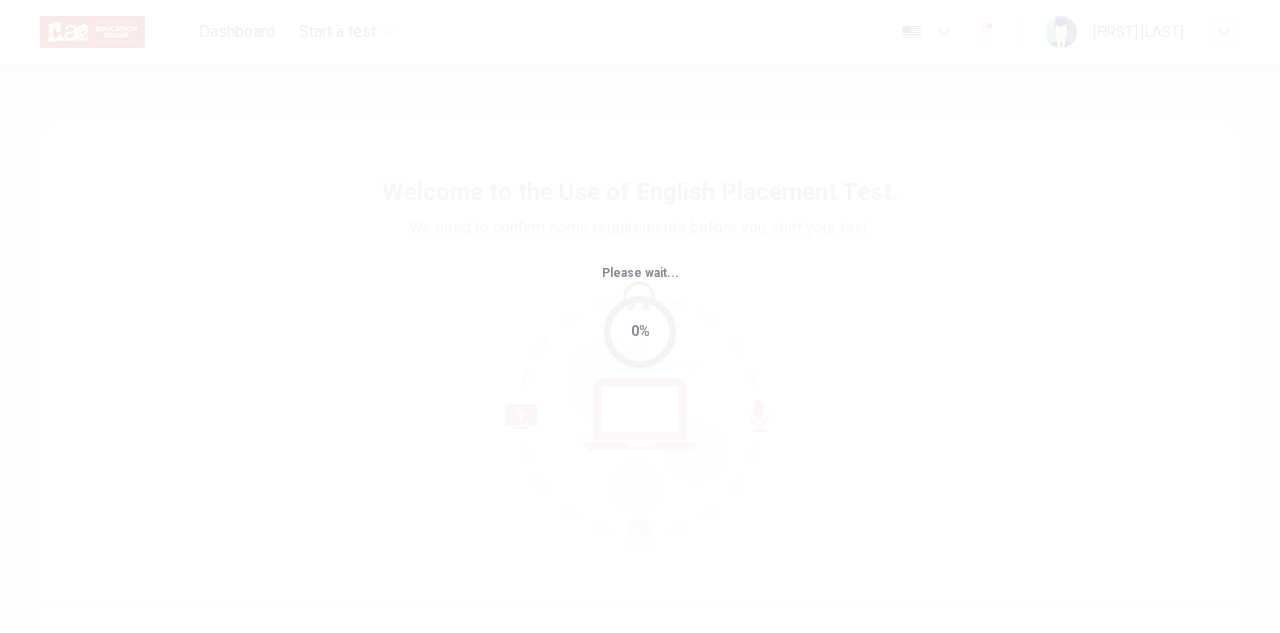 scroll, scrollTop: 0, scrollLeft: 0, axis: both 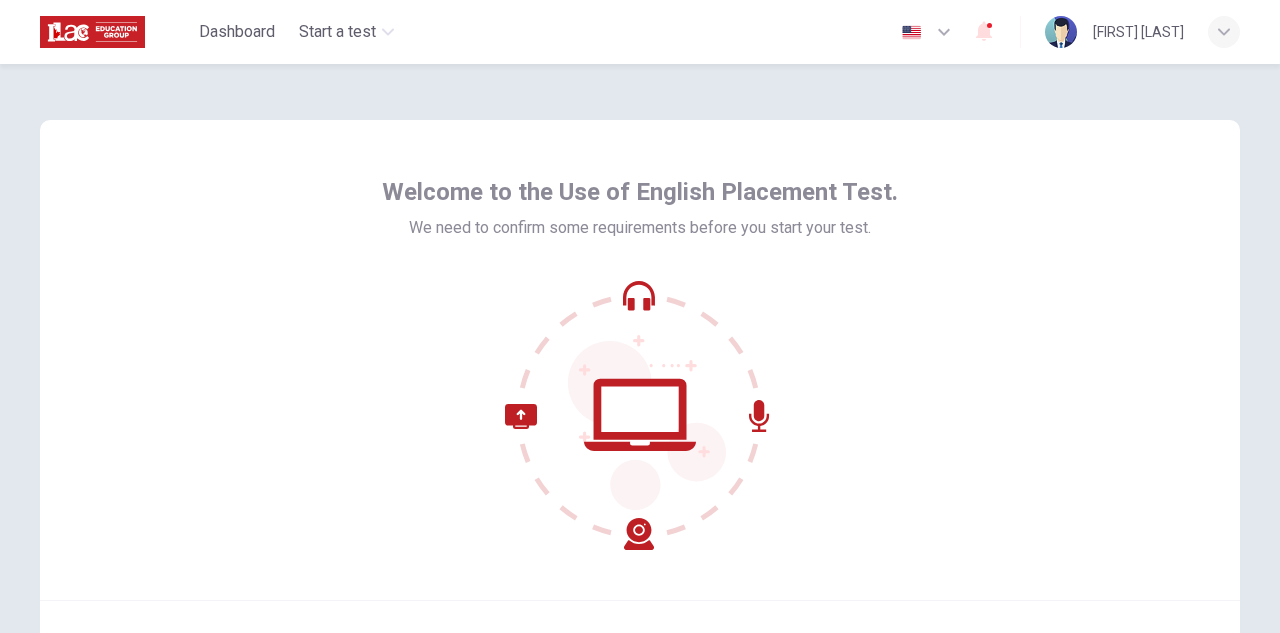 click on "Welcome to the Use of English Placement Test. We need to confirm some requirements before you start your test." at bounding box center [640, 360] 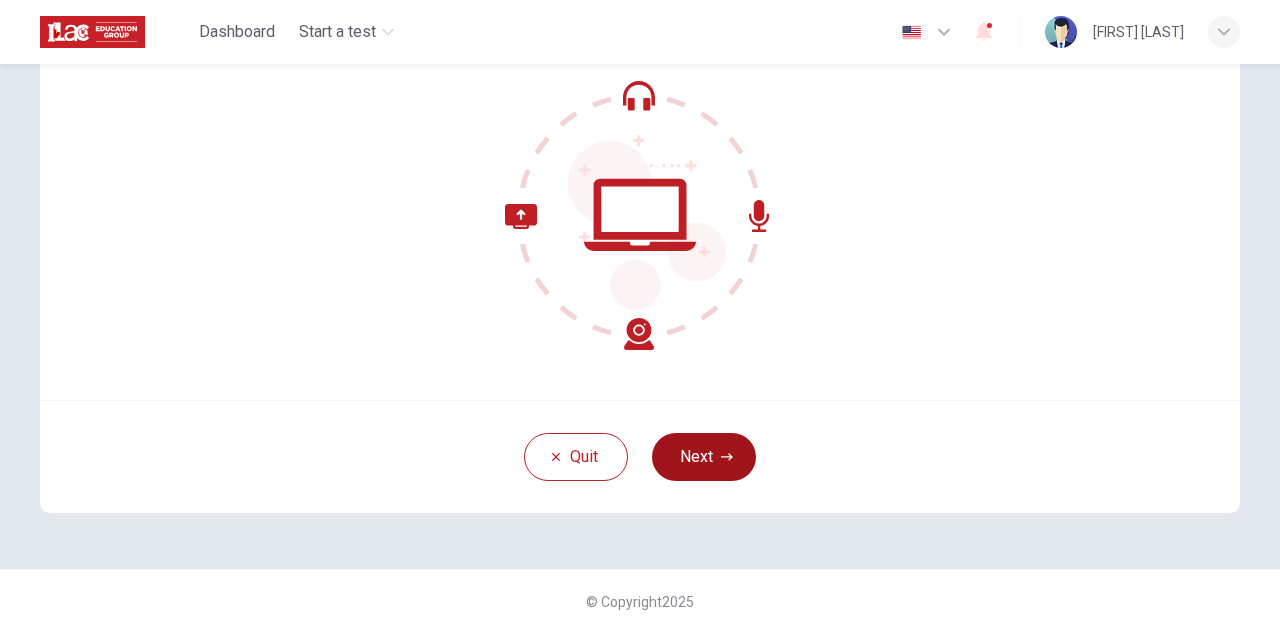 click on "Next" at bounding box center (704, 457) 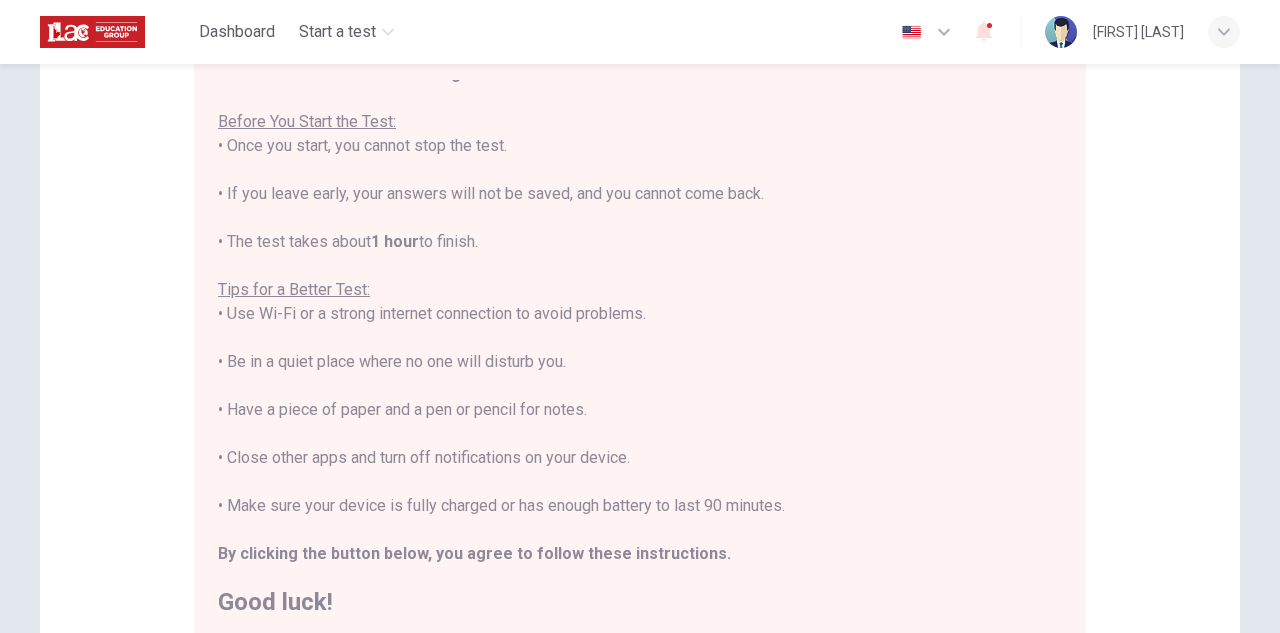 scroll, scrollTop: 23, scrollLeft: 0, axis: vertical 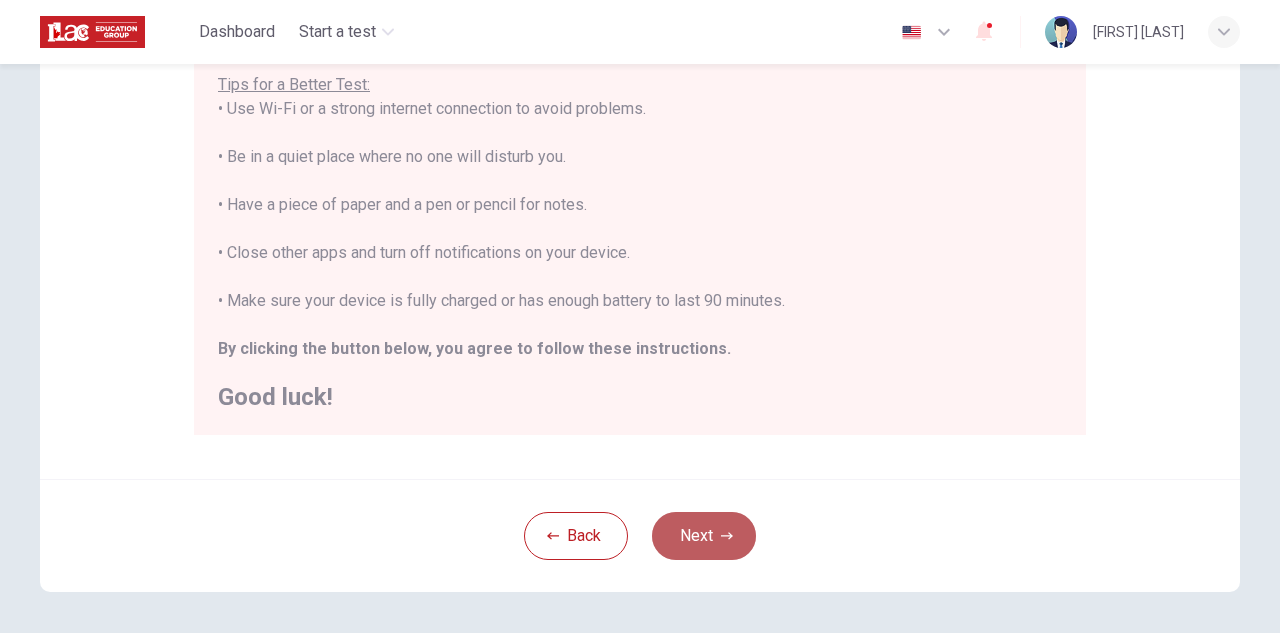 click on "Next" at bounding box center [704, 536] 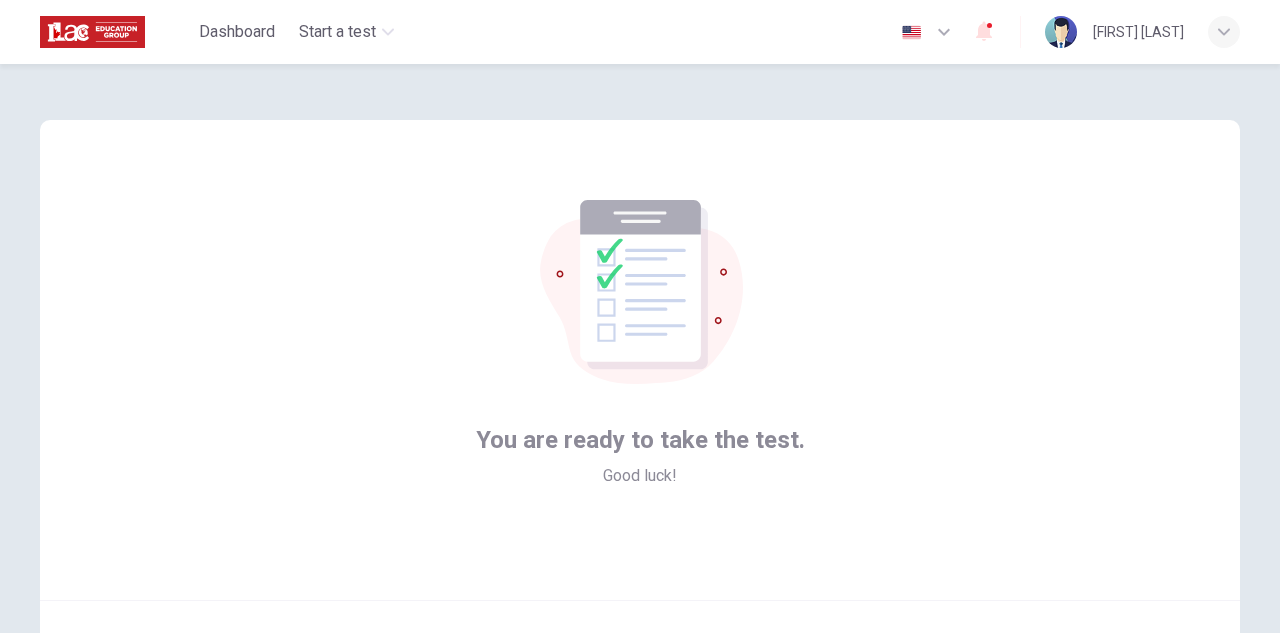 scroll, scrollTop: 200, scrollLeft: 0, axis: vertical 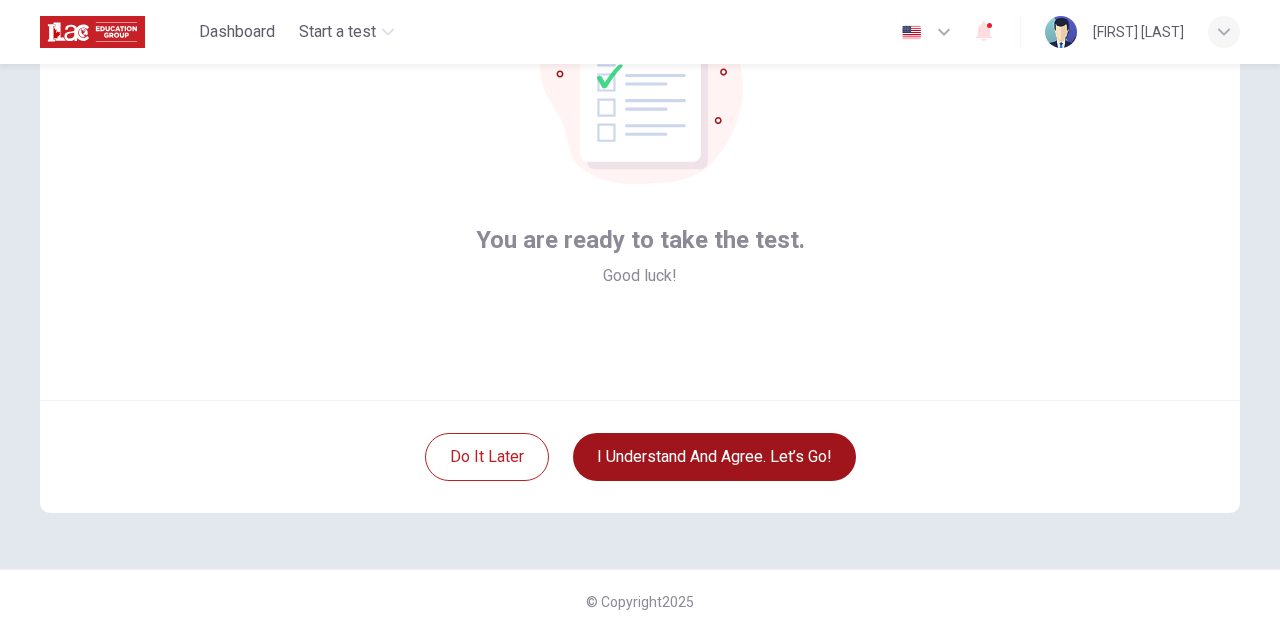 click on "I understand and agree. Let’s go!" at bounding box center (714, 457) 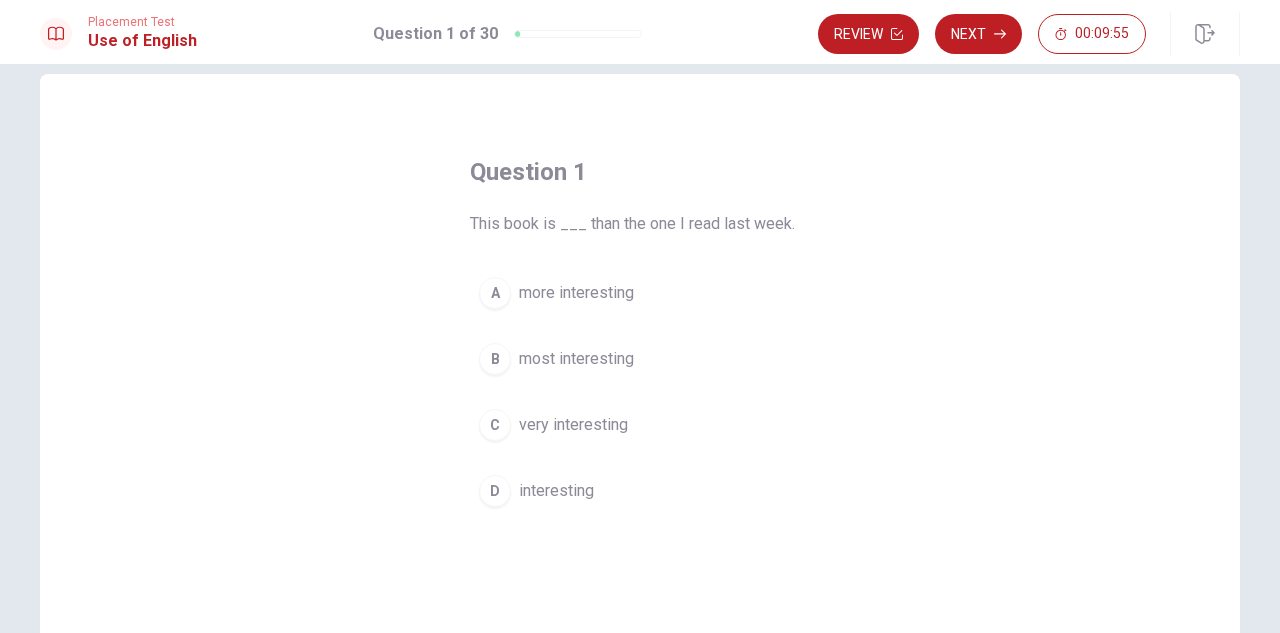 scroll, scrollTop: 0, scrollLeft: 0, axis: both 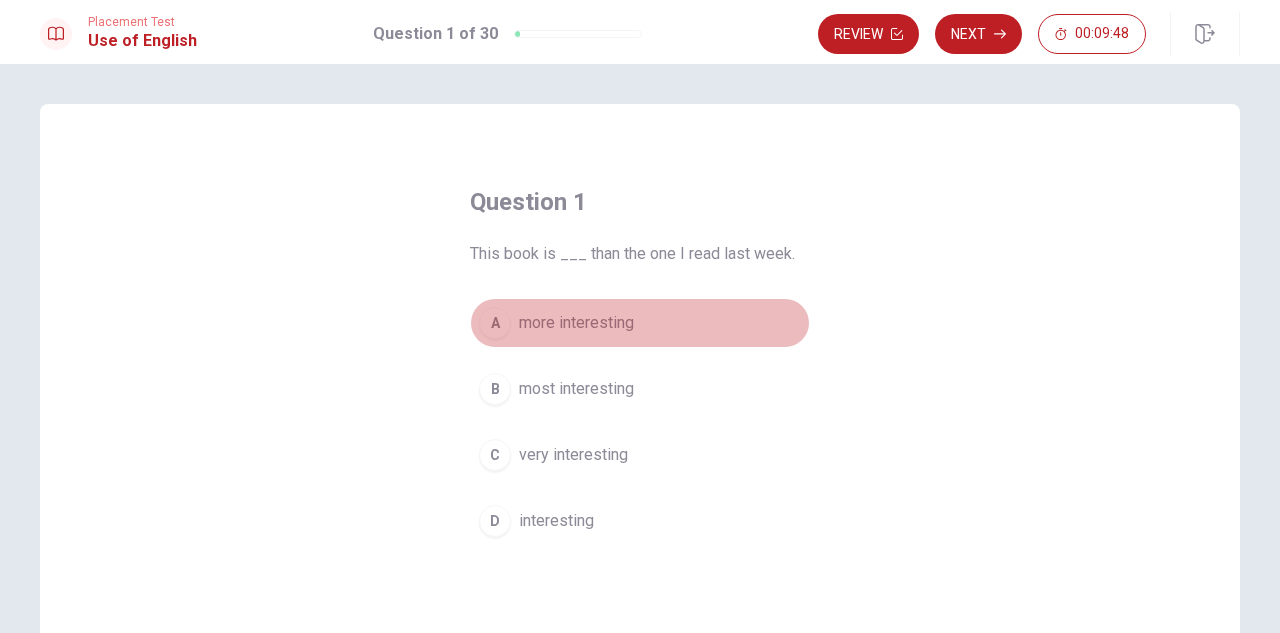 click on "more interesting" at bounding box center (576, 323) 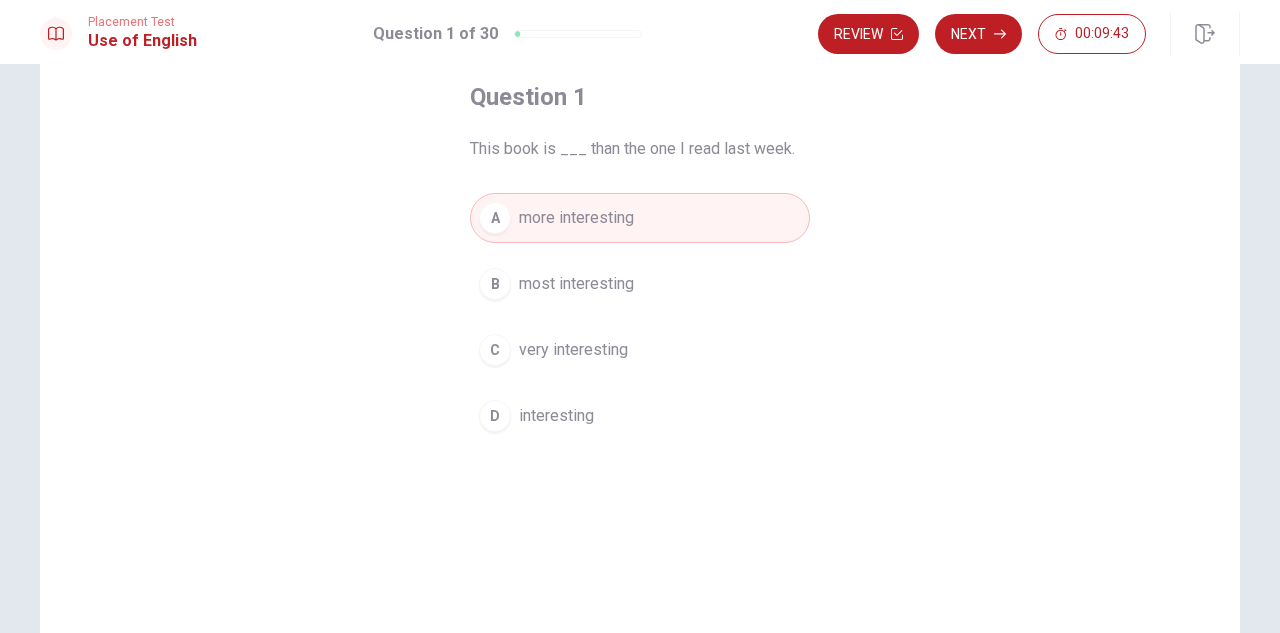 scroll, scrollTop: 70, scrollLeft: 0, axis: vertical 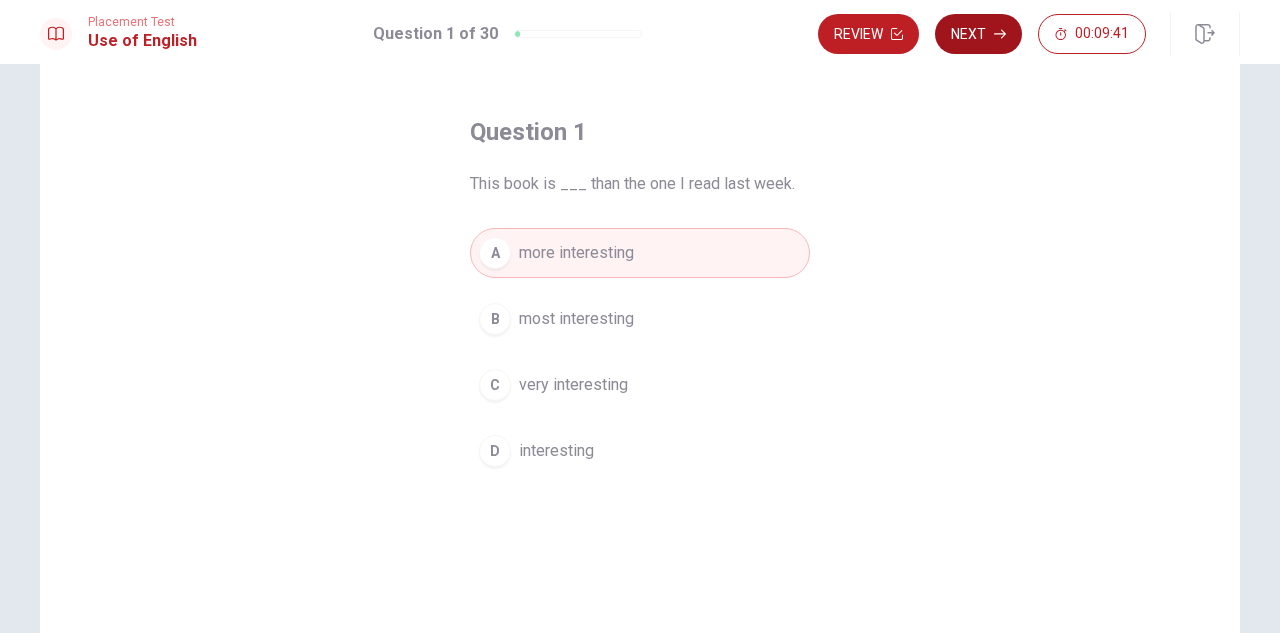 click on "Next" at bounding box center [978, 34] 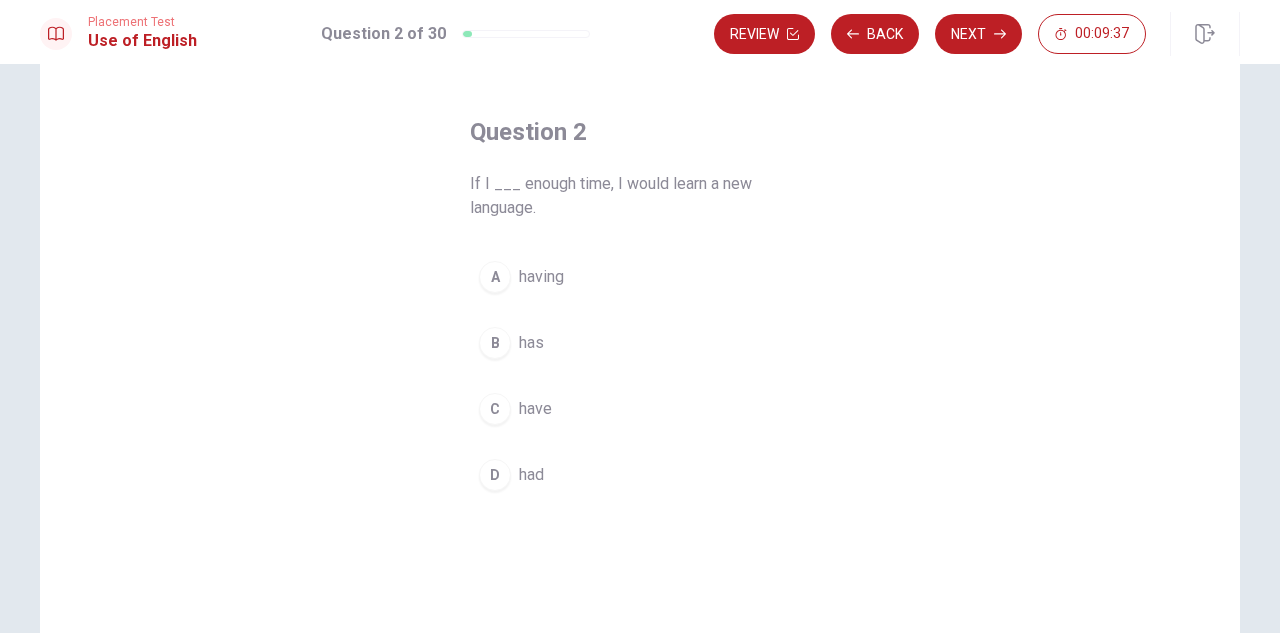 click on "had" at bounding box center (531, 475) 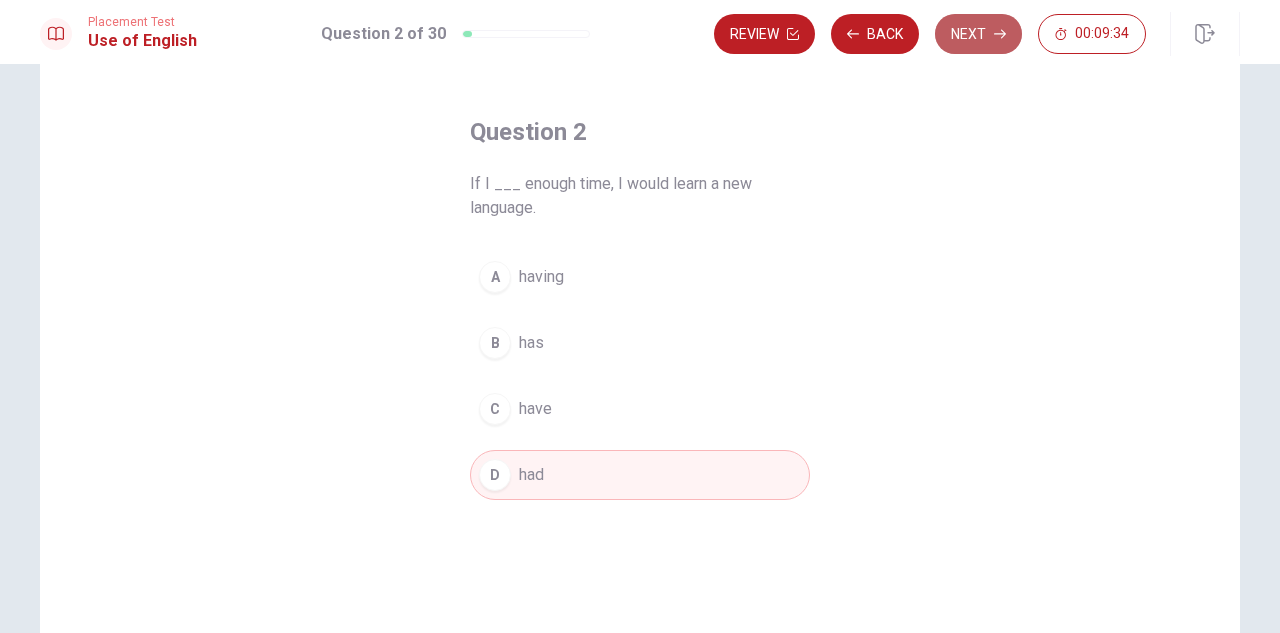 click on "Next" at bounding box center (978, 34) 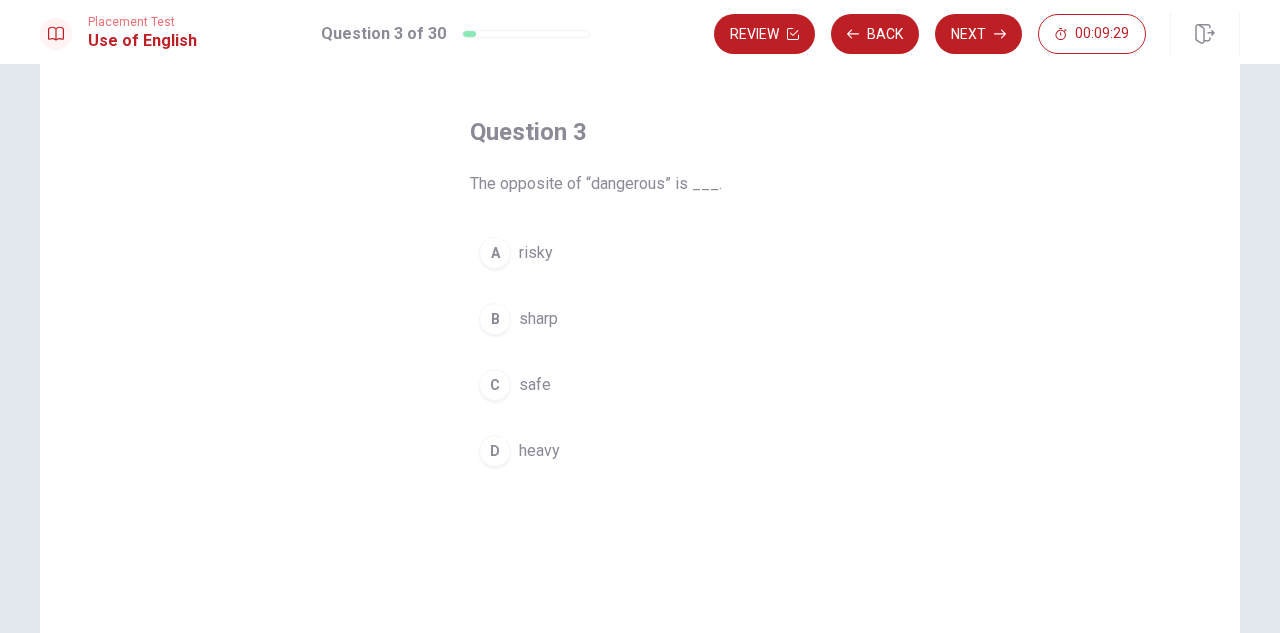 click on "safe" at bounding box center (535, 385) 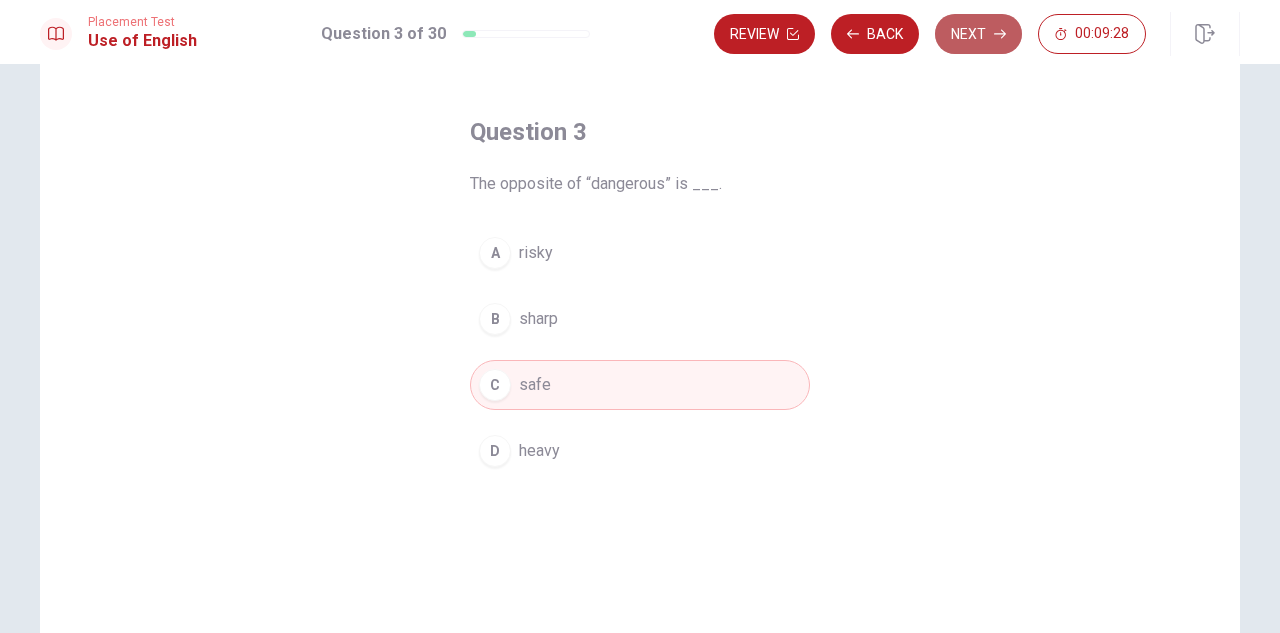 click on "Next" at bounding box center (978, 34) 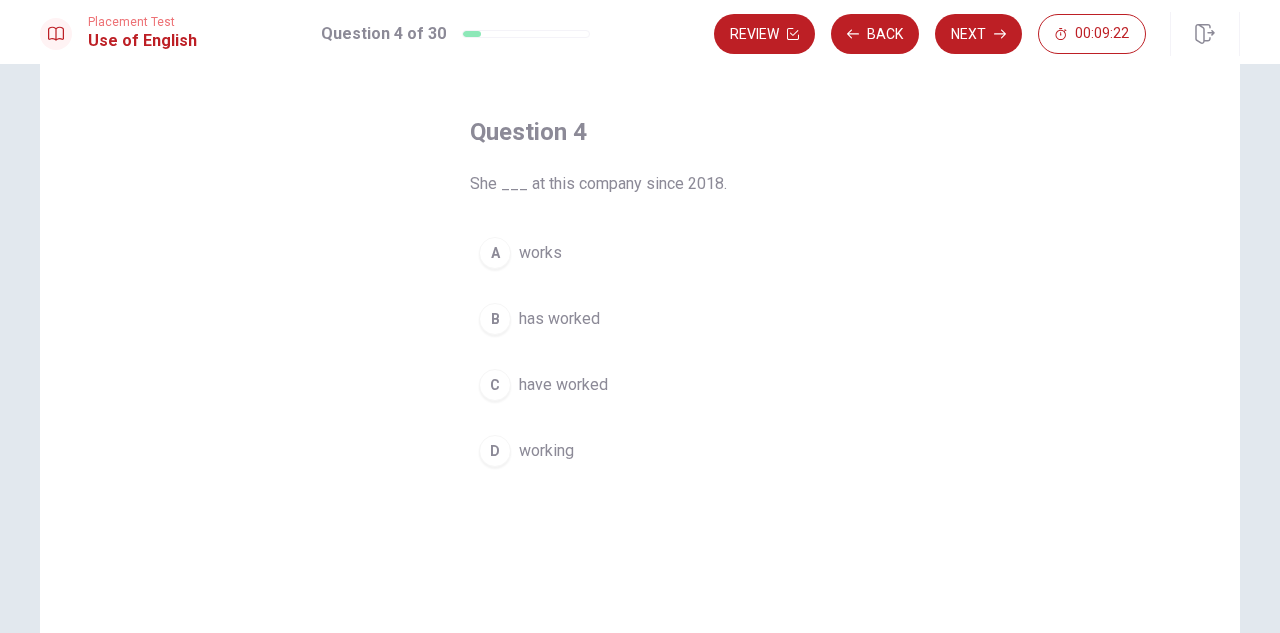 click on "has worked" at bounding box center [559, 319] 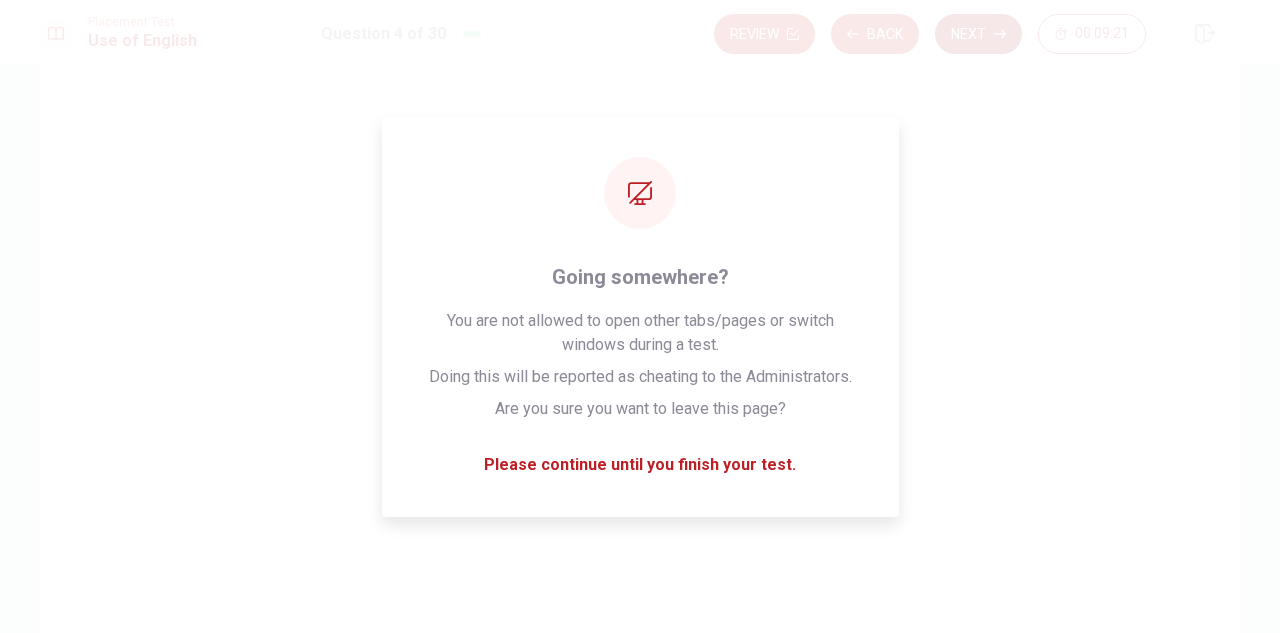 click on "Next" at bounding box center (978, 34) 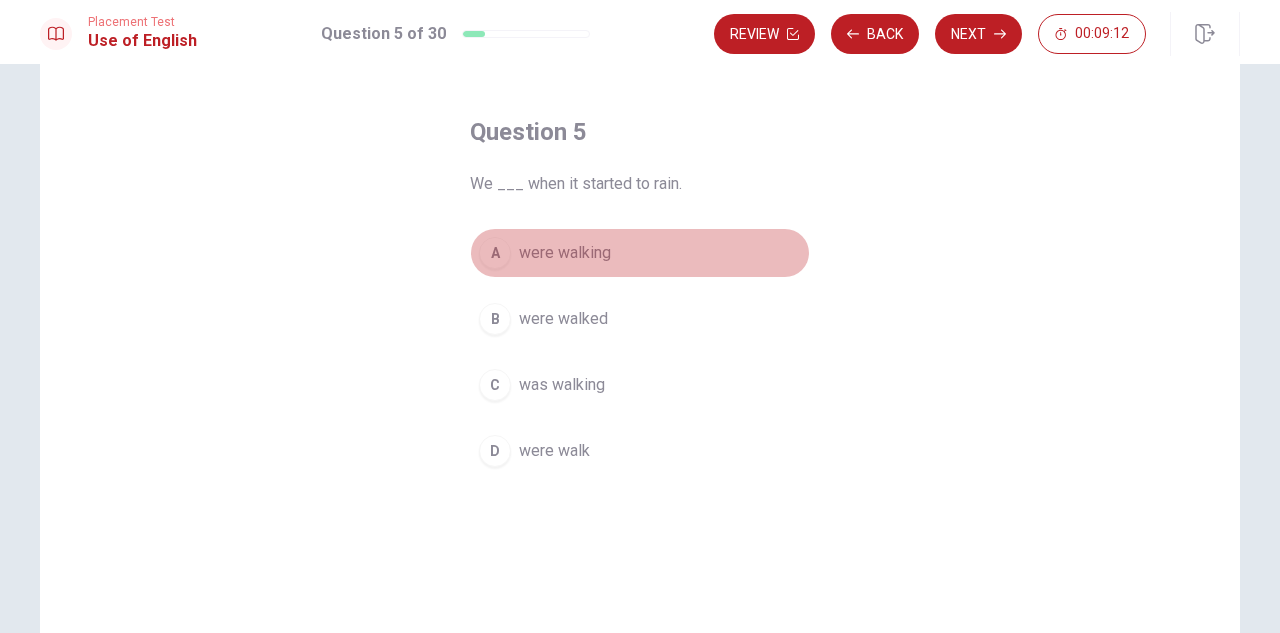 click on "were walking" at bounding box center [565, 253] 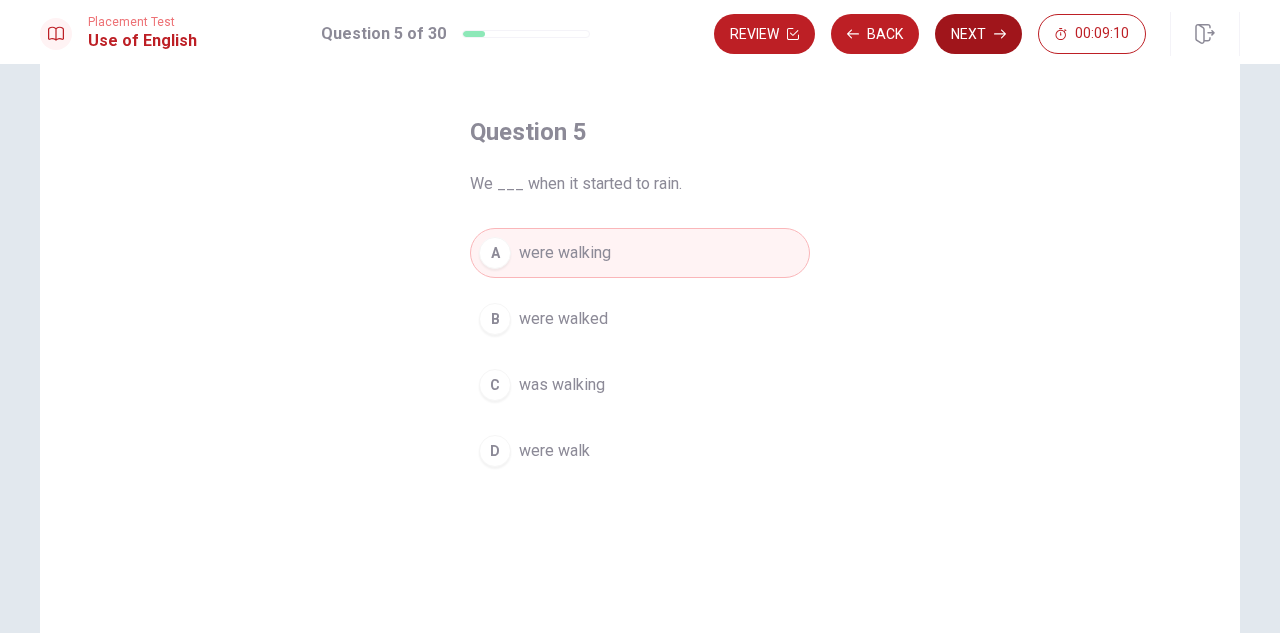 click on "Next" at bounding box center (978, 34) 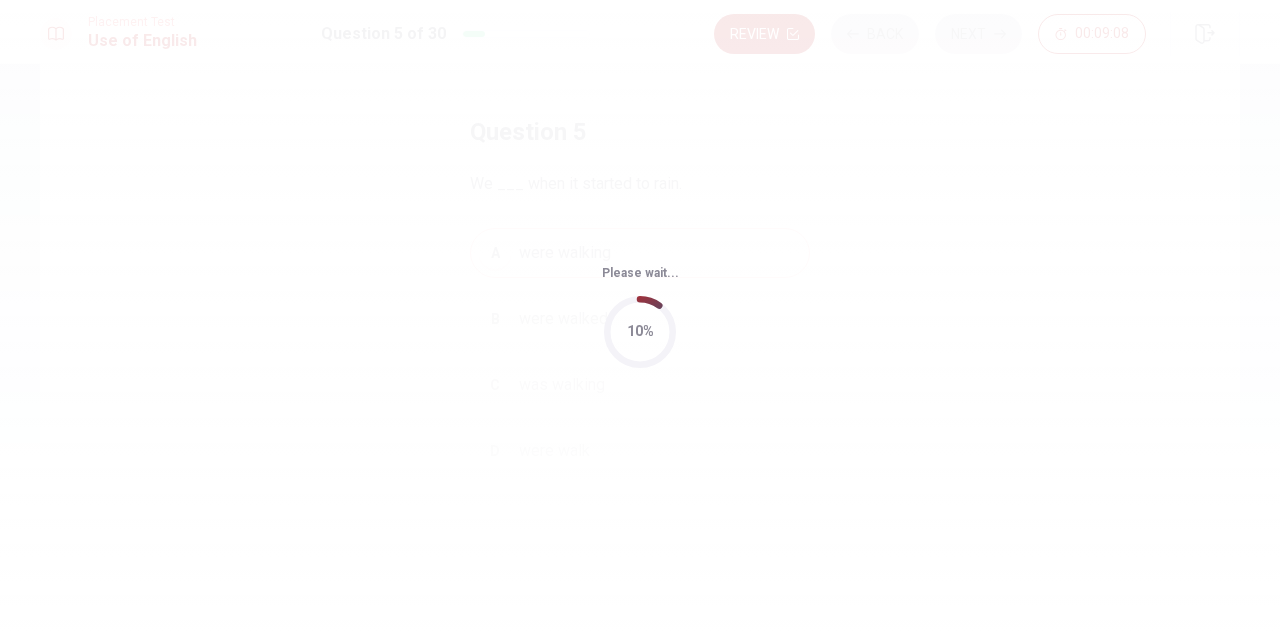 scroll, scrollTop: 0, scrollLeft: 0, axis: both 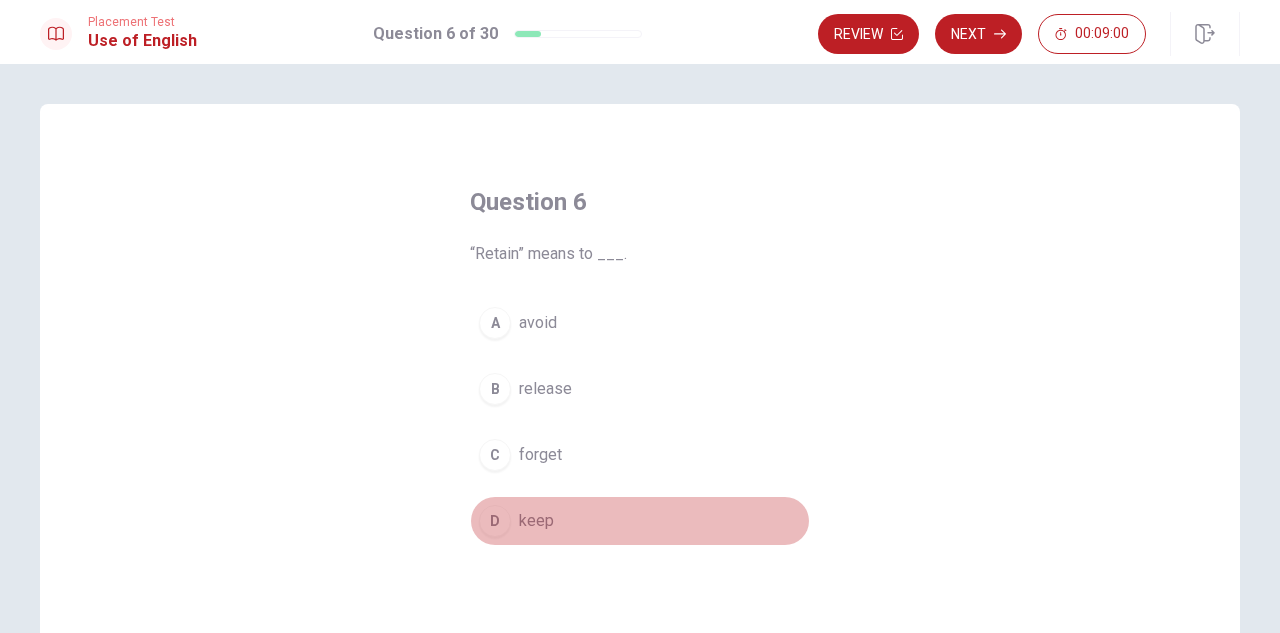 click on "D" at bounding box center [495, 521] 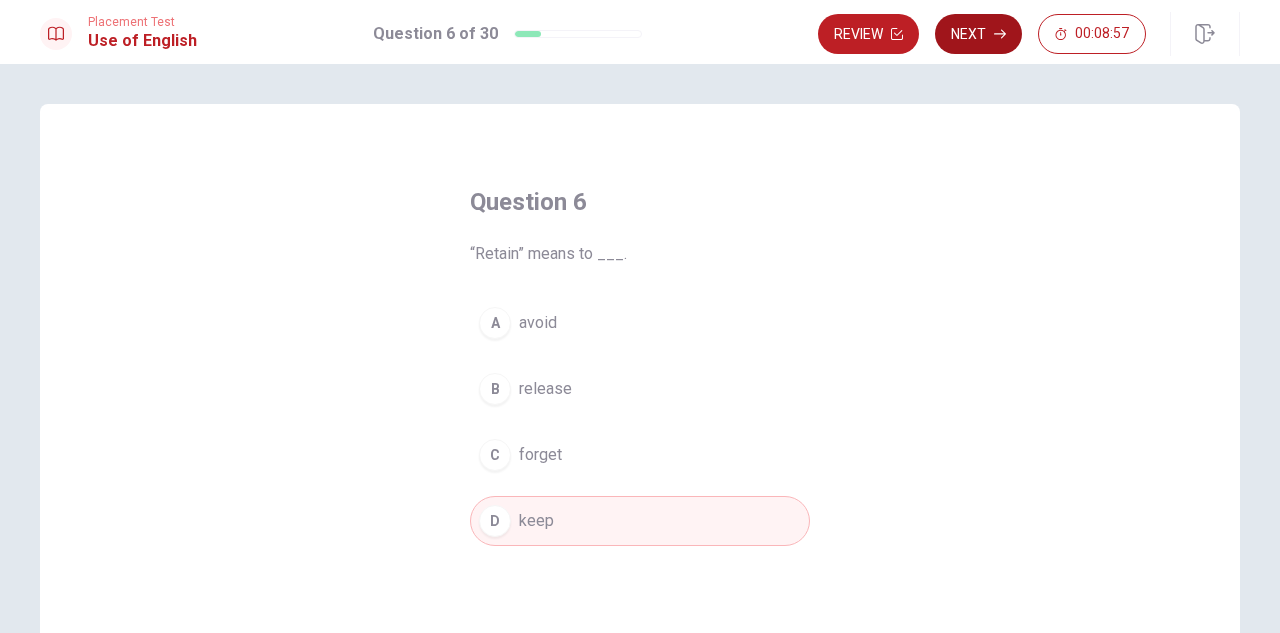 click on "Next" at bounding box center [978, 34] 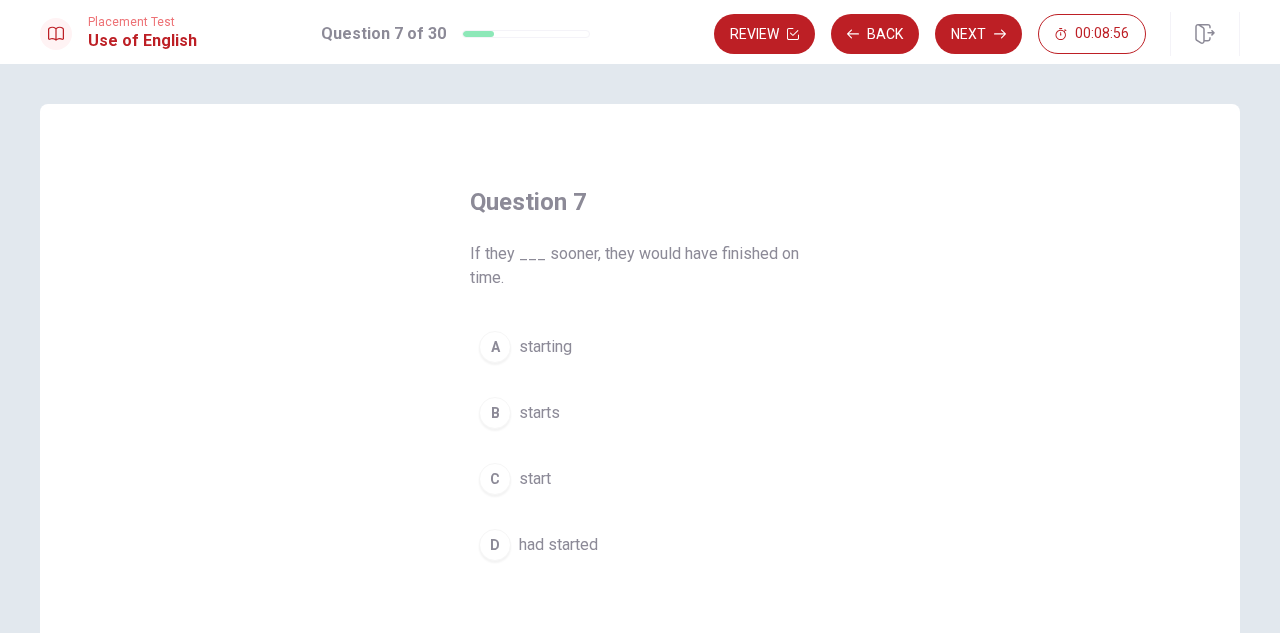 scroll, scrollTop: 100, scrollLeft: 0, axis: vertical 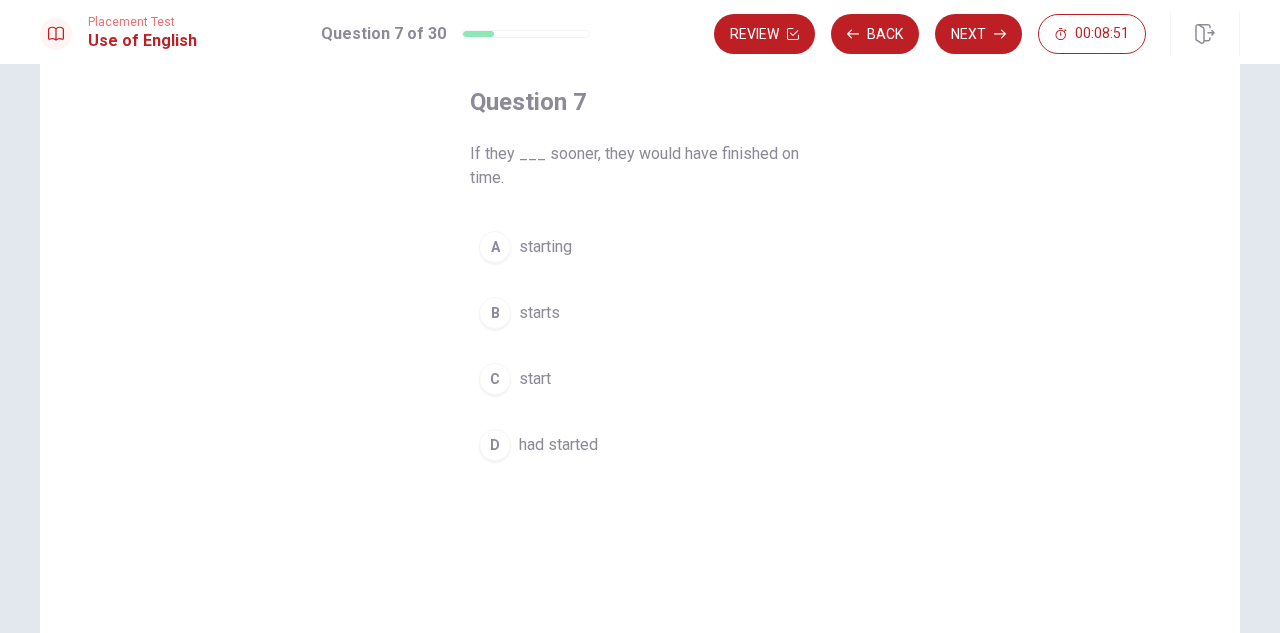 click on "had started" at bounding box center [558, 445] 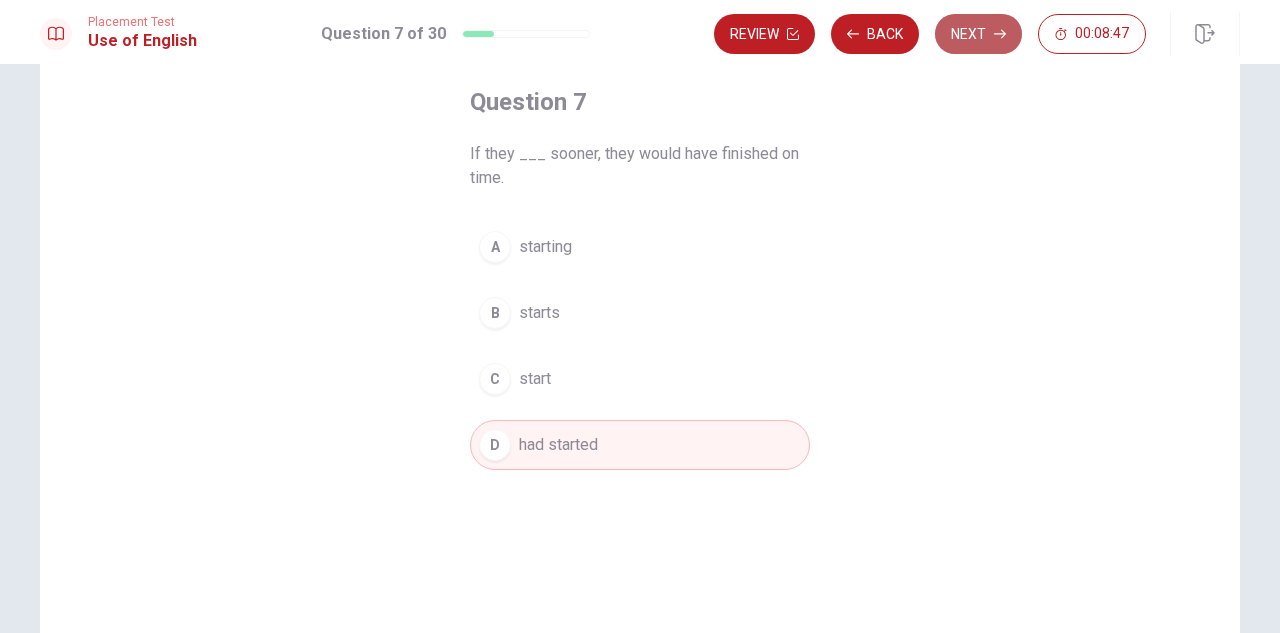 click on "Next" at bounding box center [978, 34] 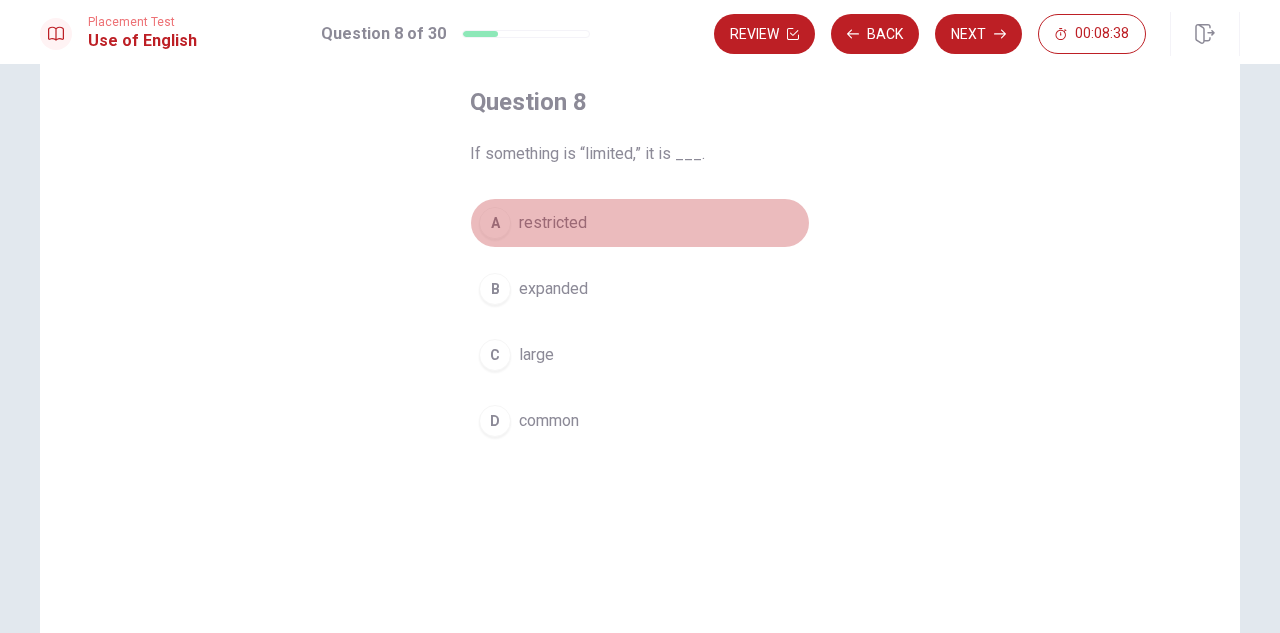 click on "restricted" at bounding box center (553, 223) 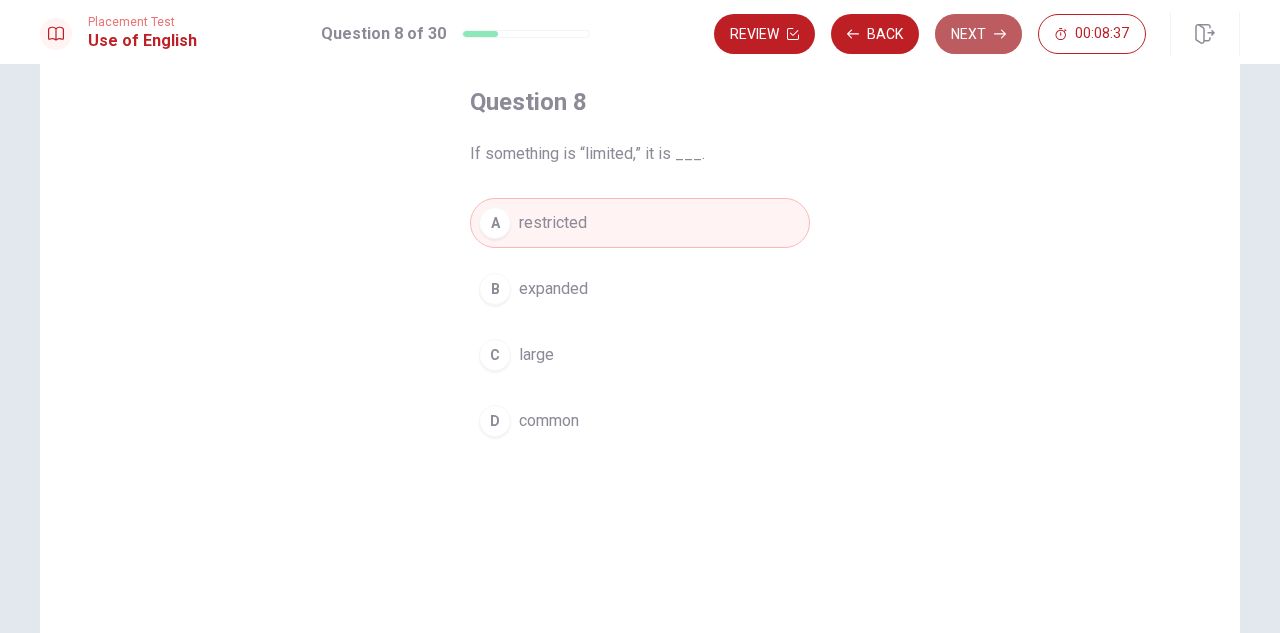click on "Next" at bounding box center [978, 34] 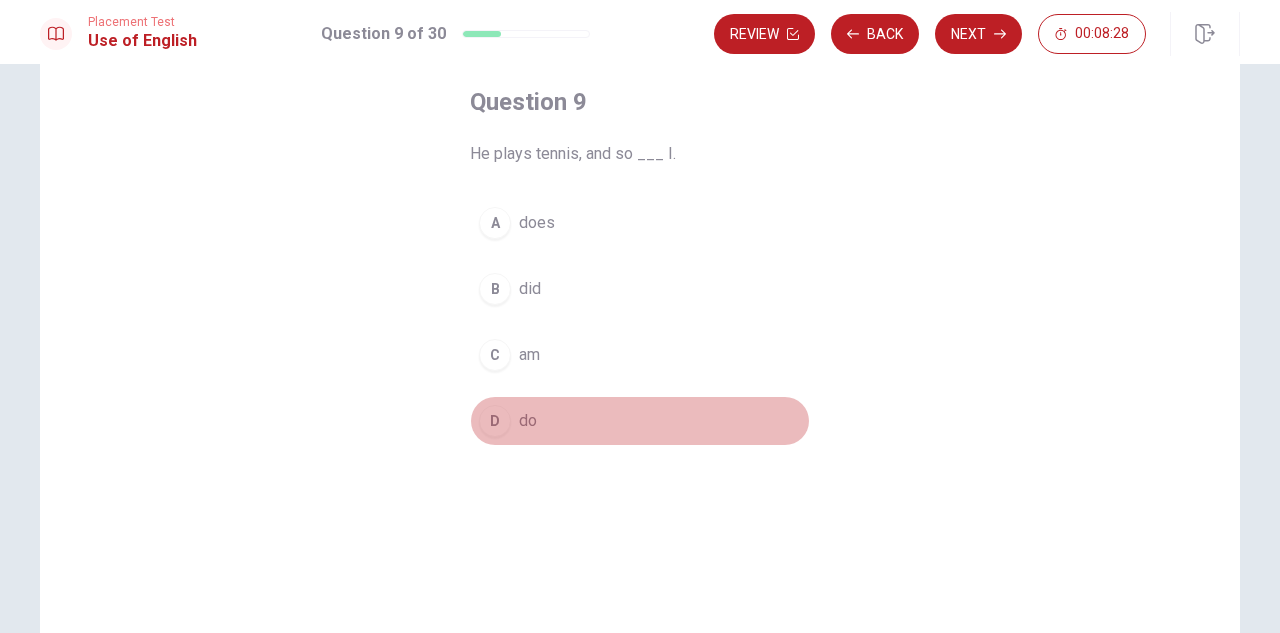 click on "do" at bounding box center (528, 421) 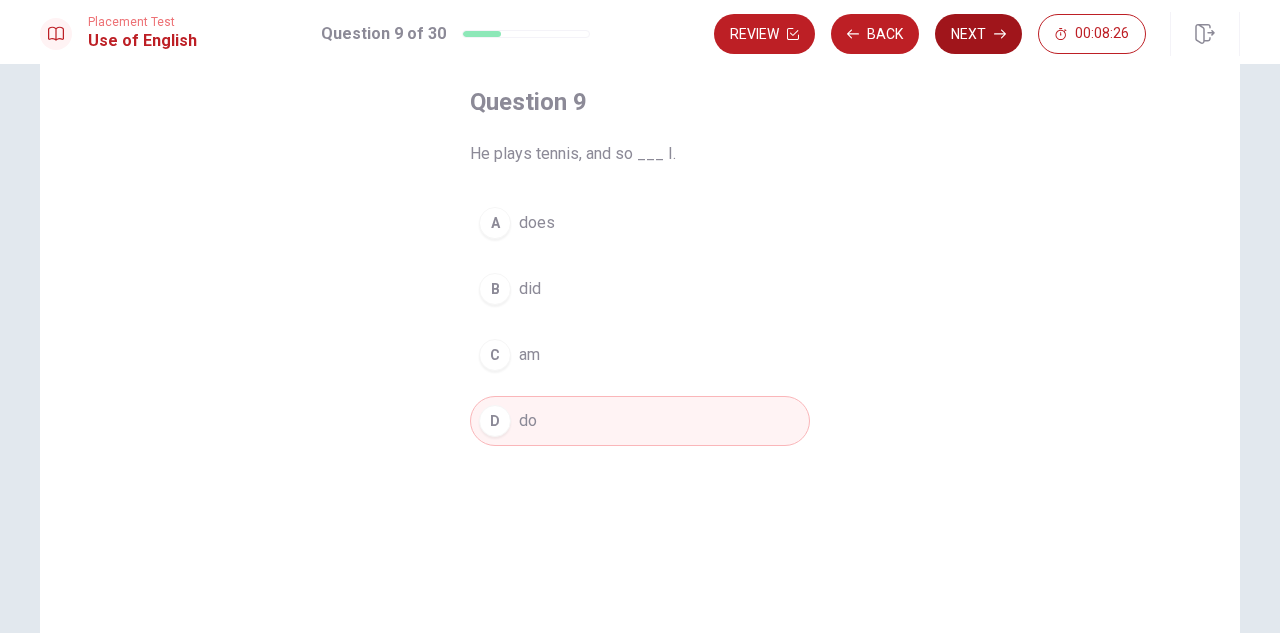 click on "Next" at bounding box center (978, 34) 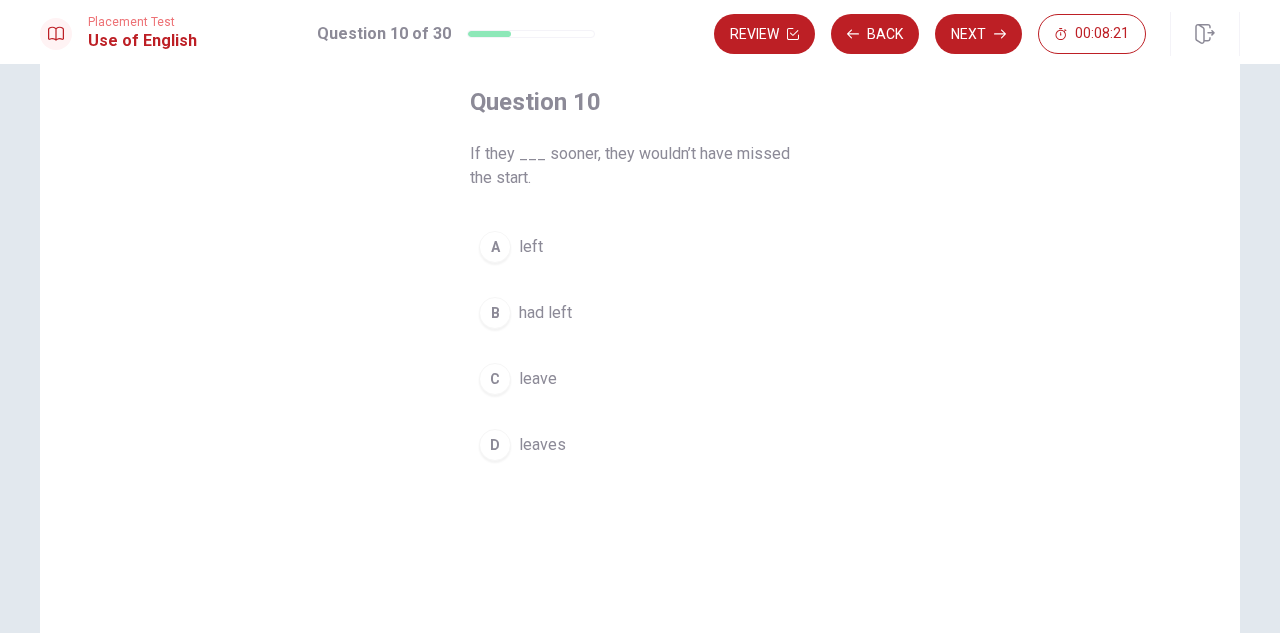click on "had left" at bounding box center [545, 313] 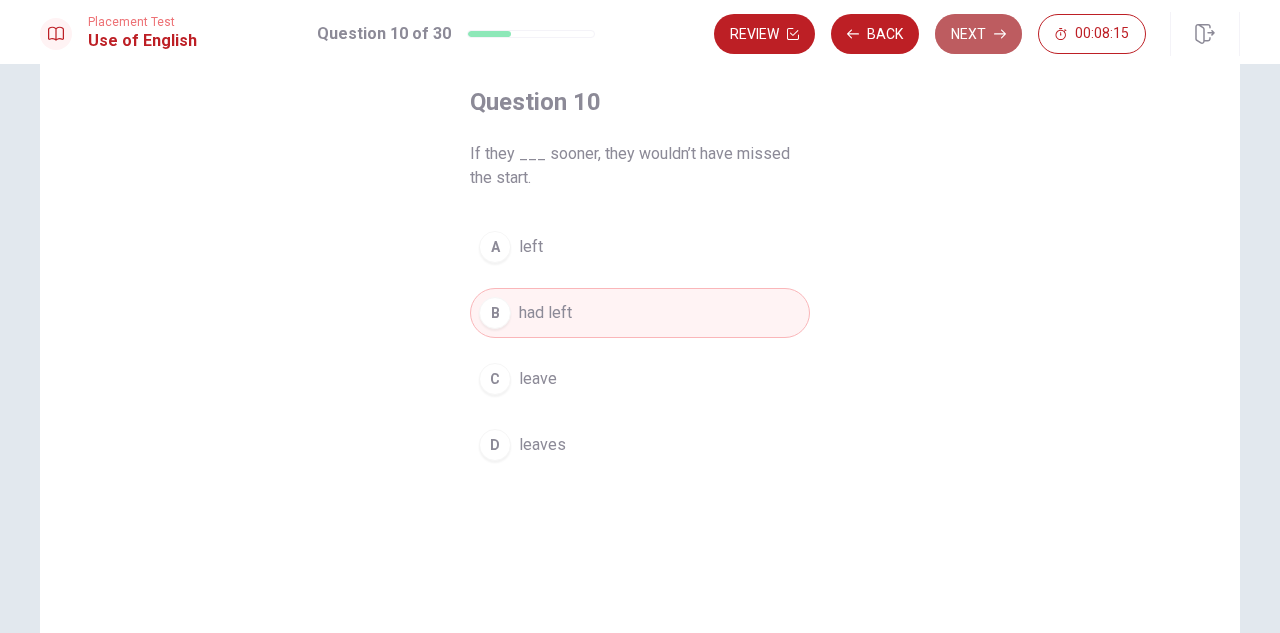 click on "Next" at bounding box center [978, 34] 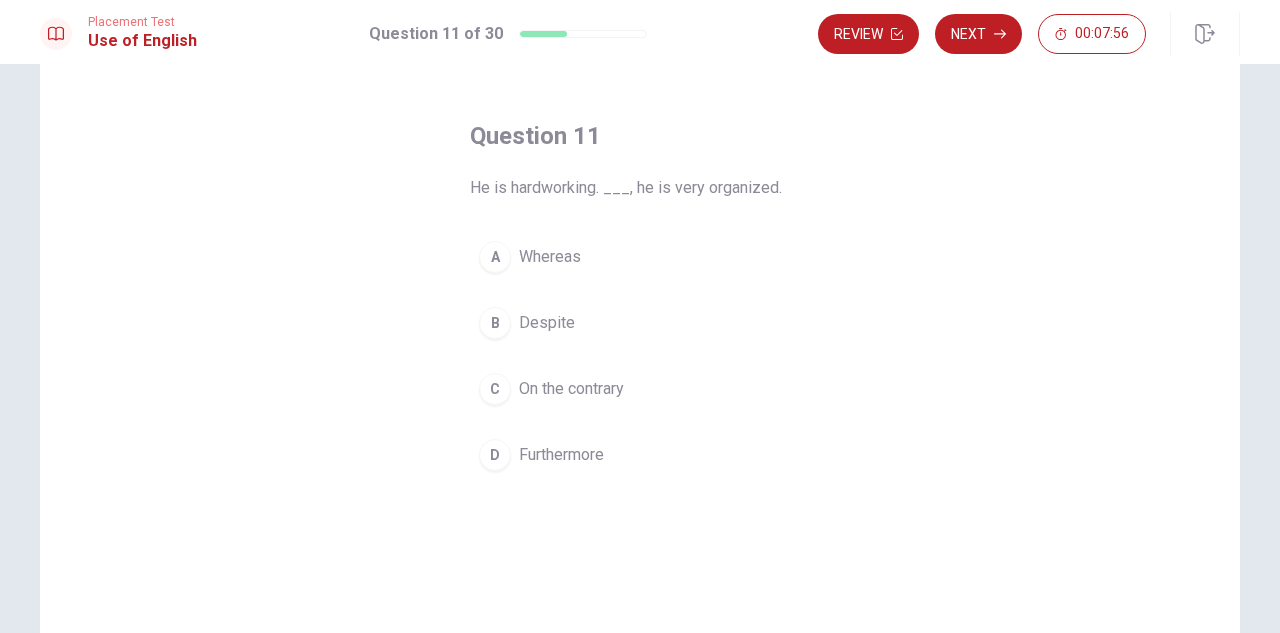 scroll, scrollTop: 100, scrollLeft: 0, axis: vertical 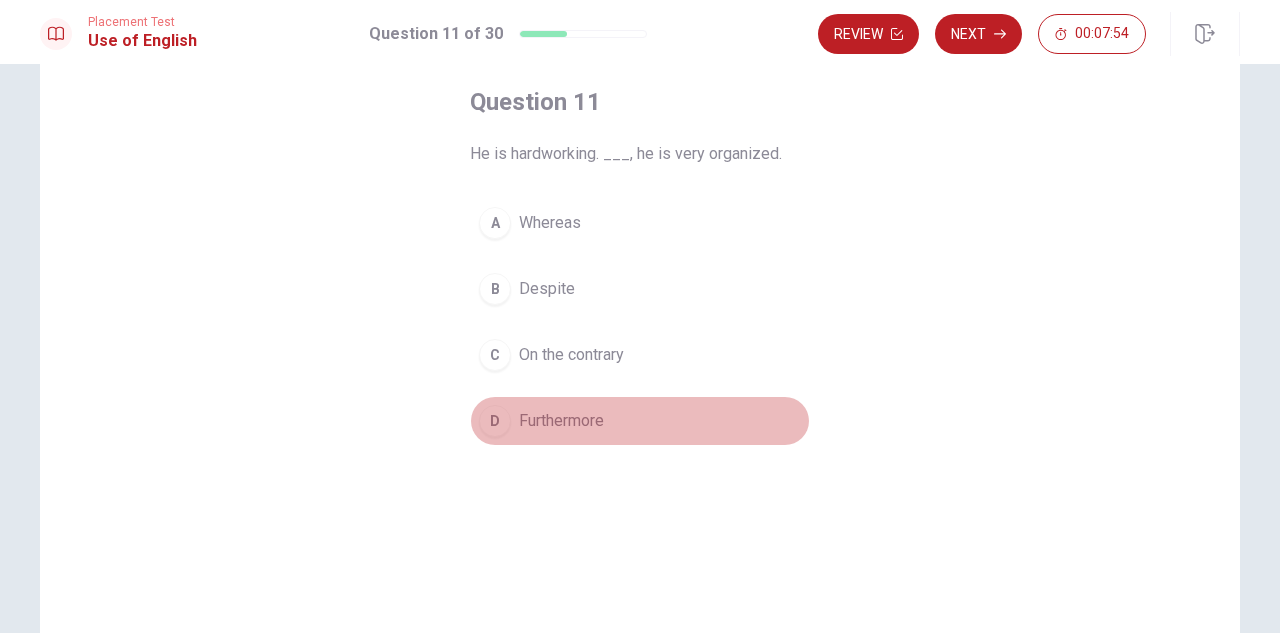 click on "Furthermore" at bounding box center [561, 421] 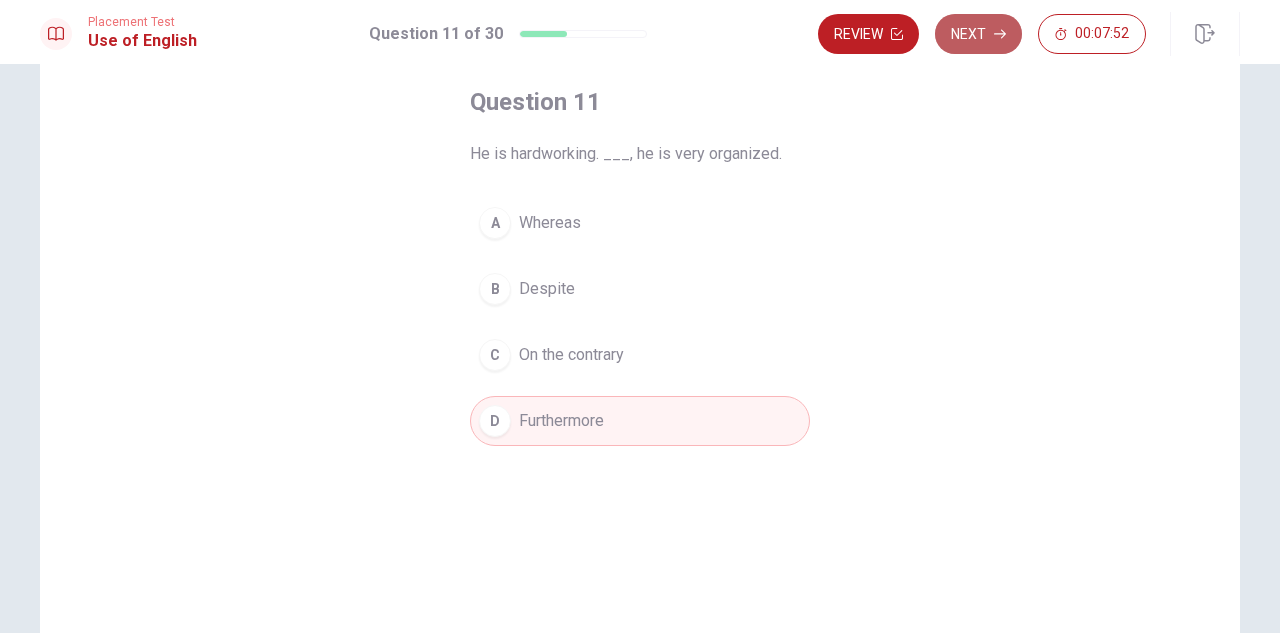 click on "Next" at bounding box center [978, 34] 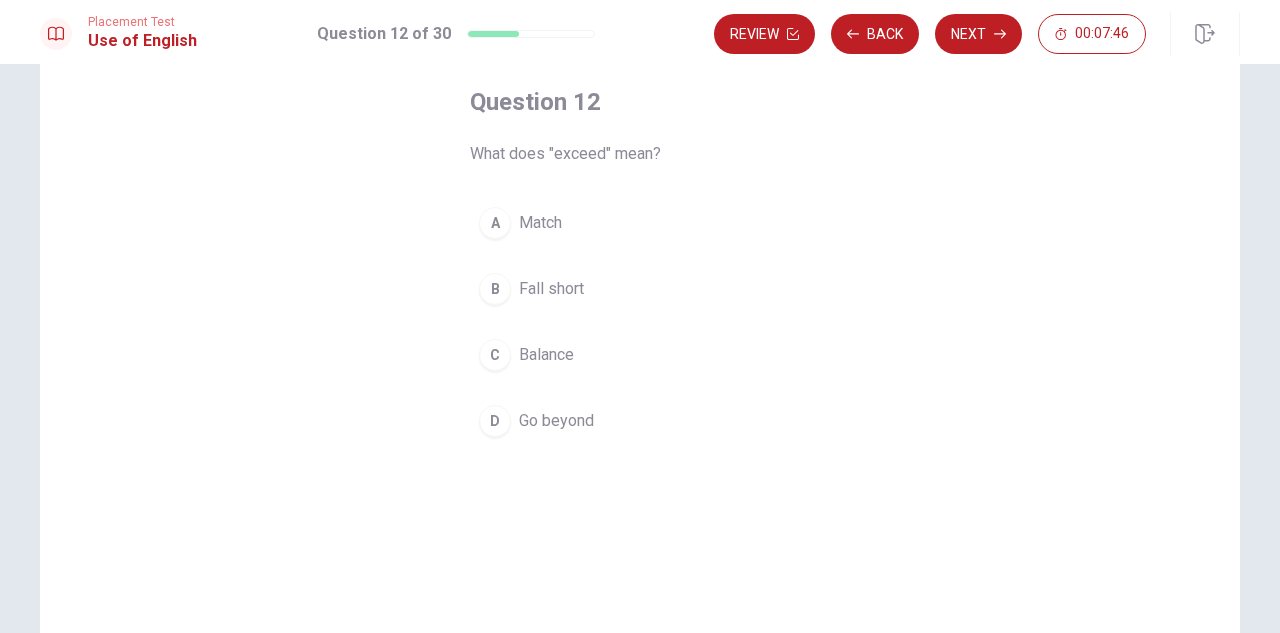 click on "D Go beyond" at bounding box center [640, 421] 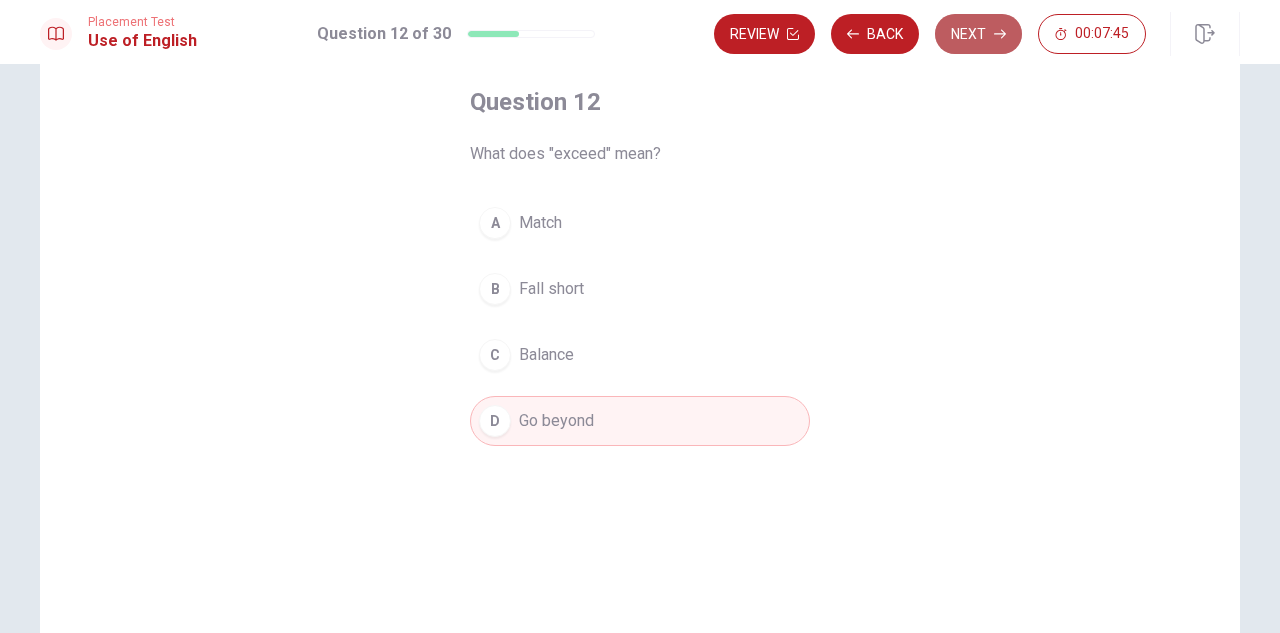 click on "Next" at bounding box center (978, 34) 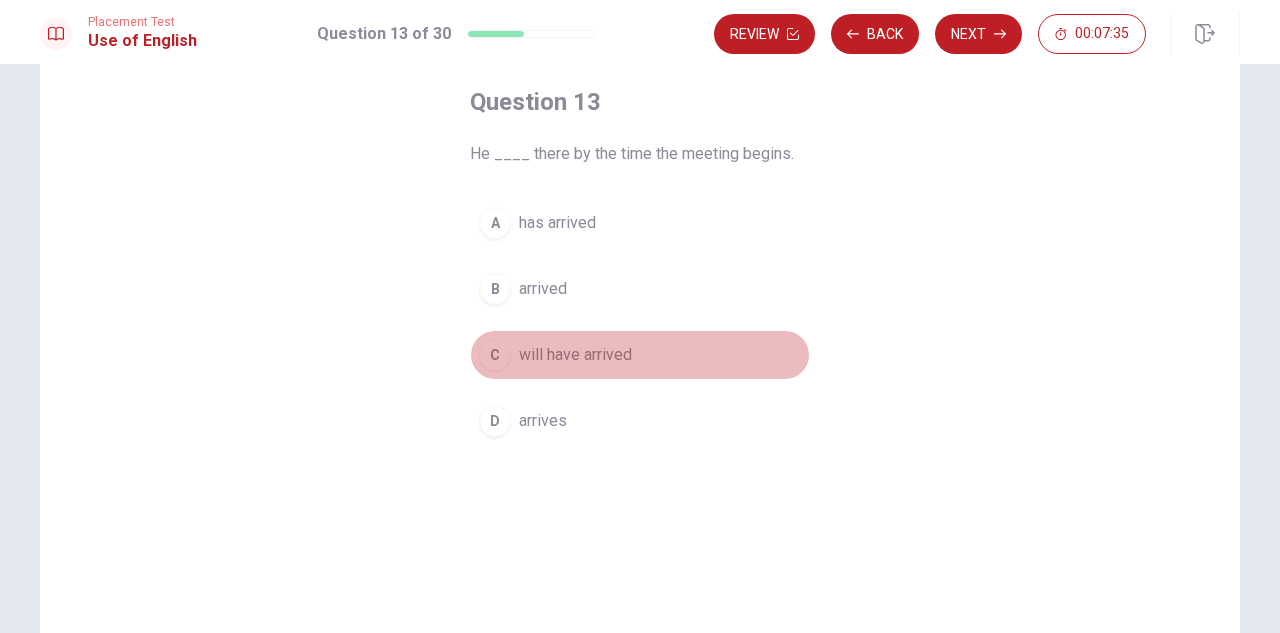 click on "will have arrived" at bounding box center (575, 355) 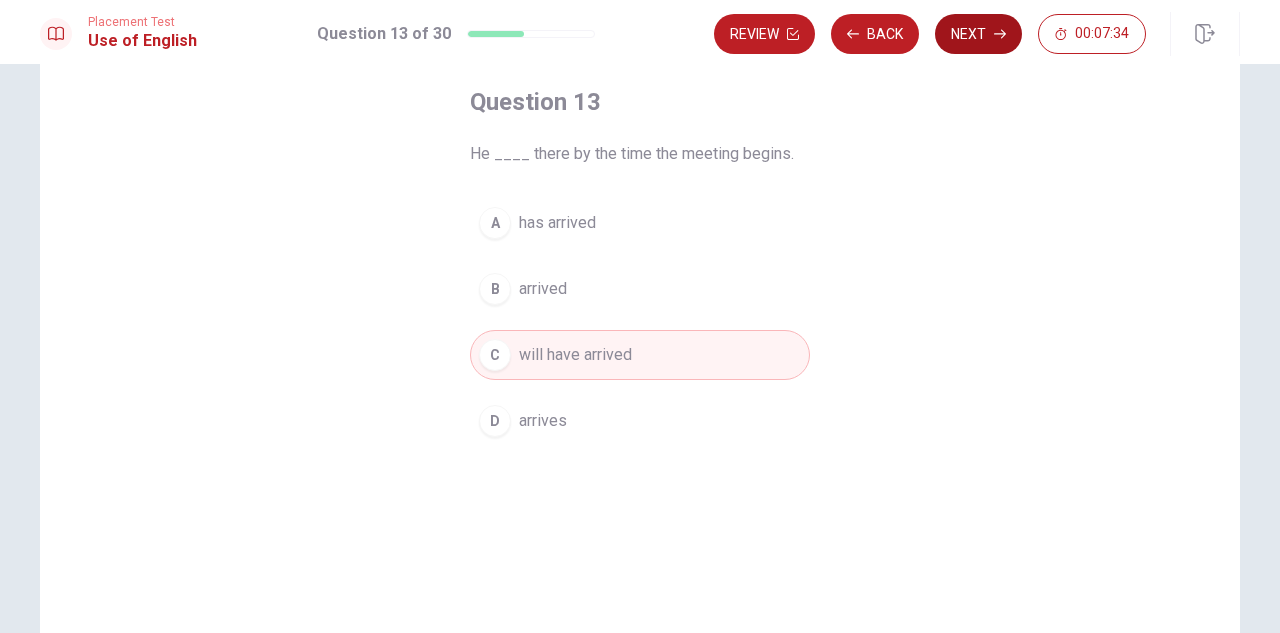 click on "Next" at bounding box center [978, 34] 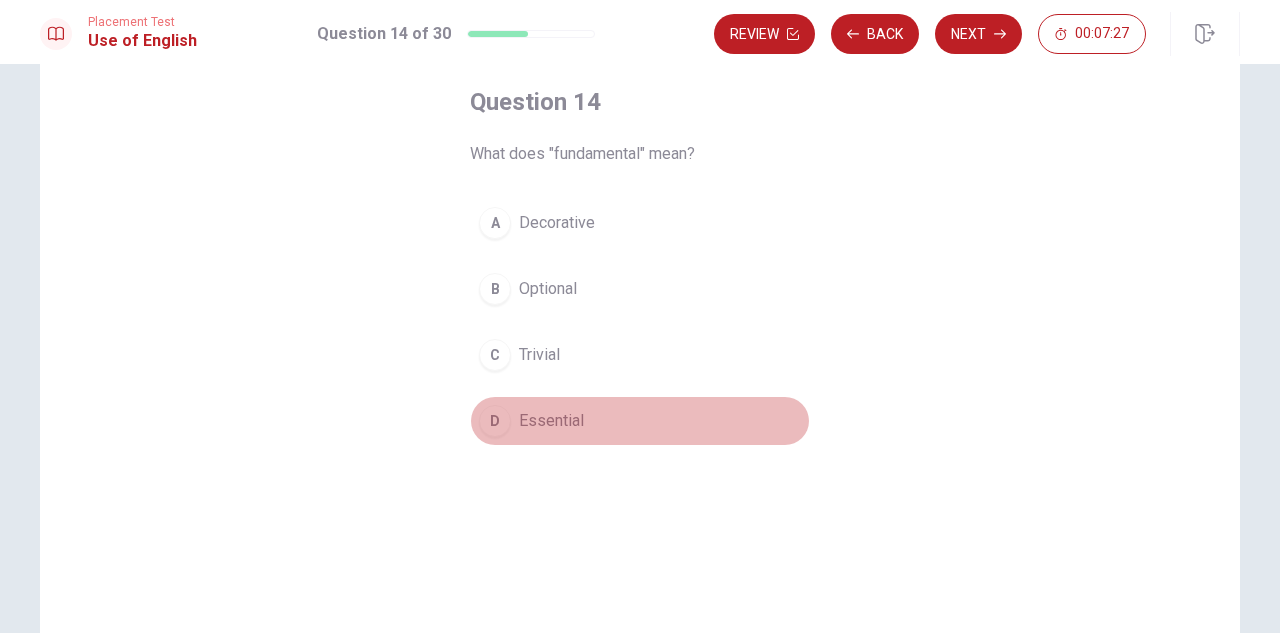 click on "Essential" at bounding box center [551, 421] 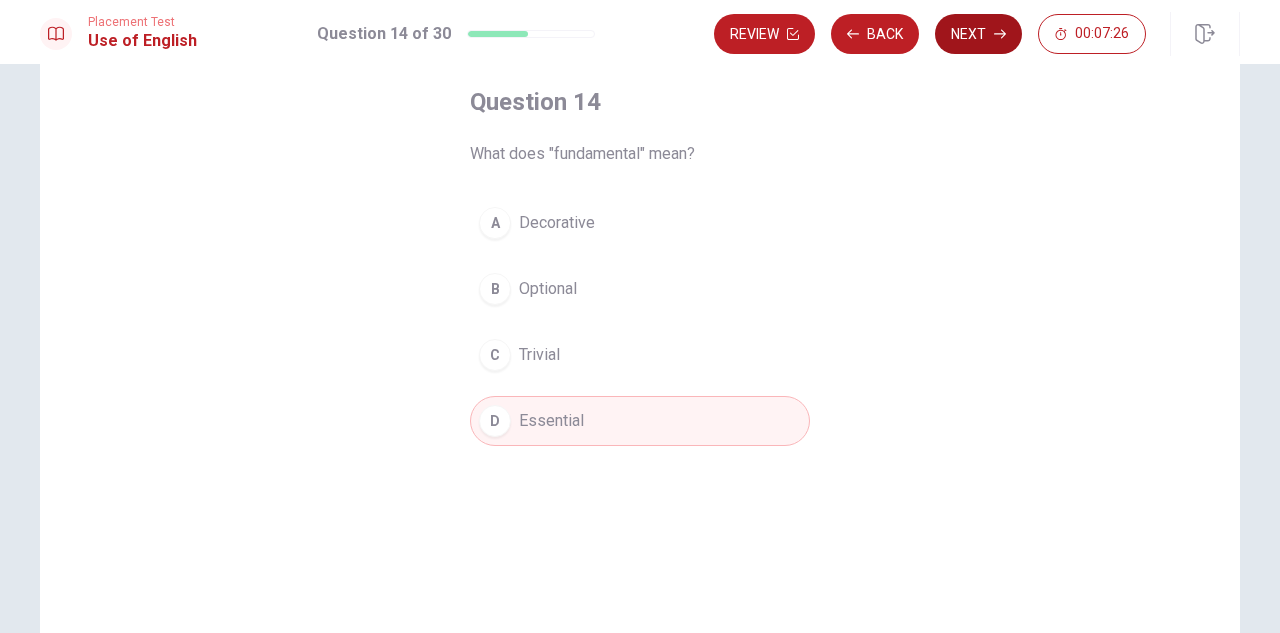 click on "Next" at bounding box center (978, 34) 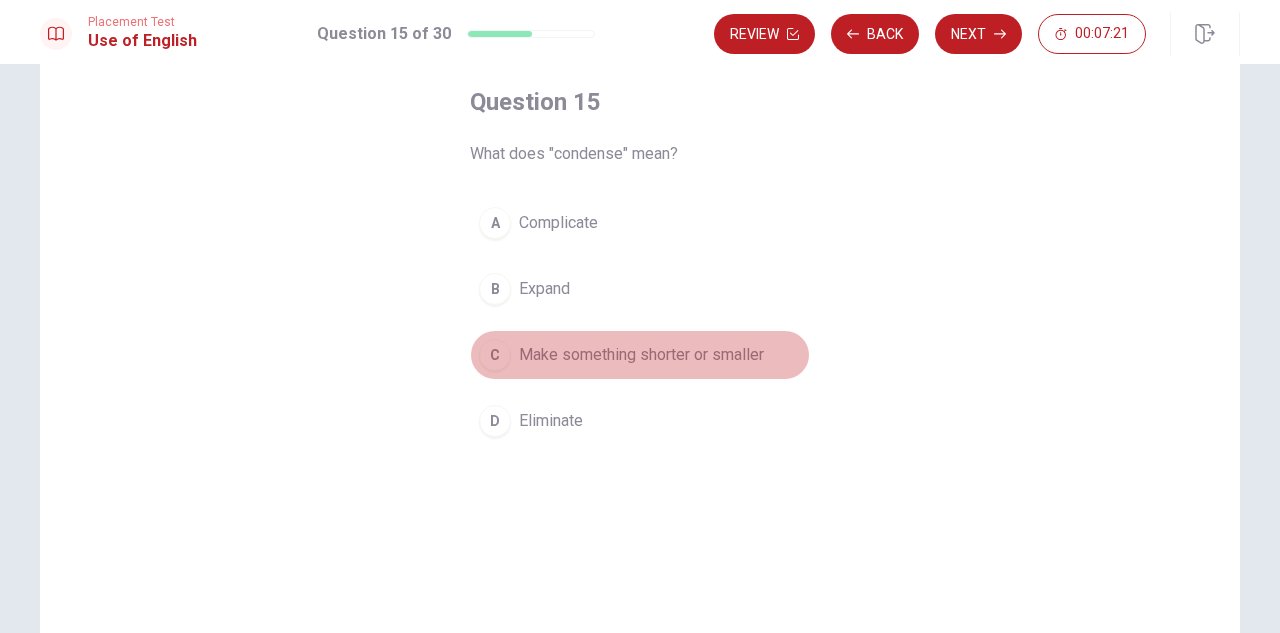 click on "Make something shorter or smaller" at bounding box center [641, 355] 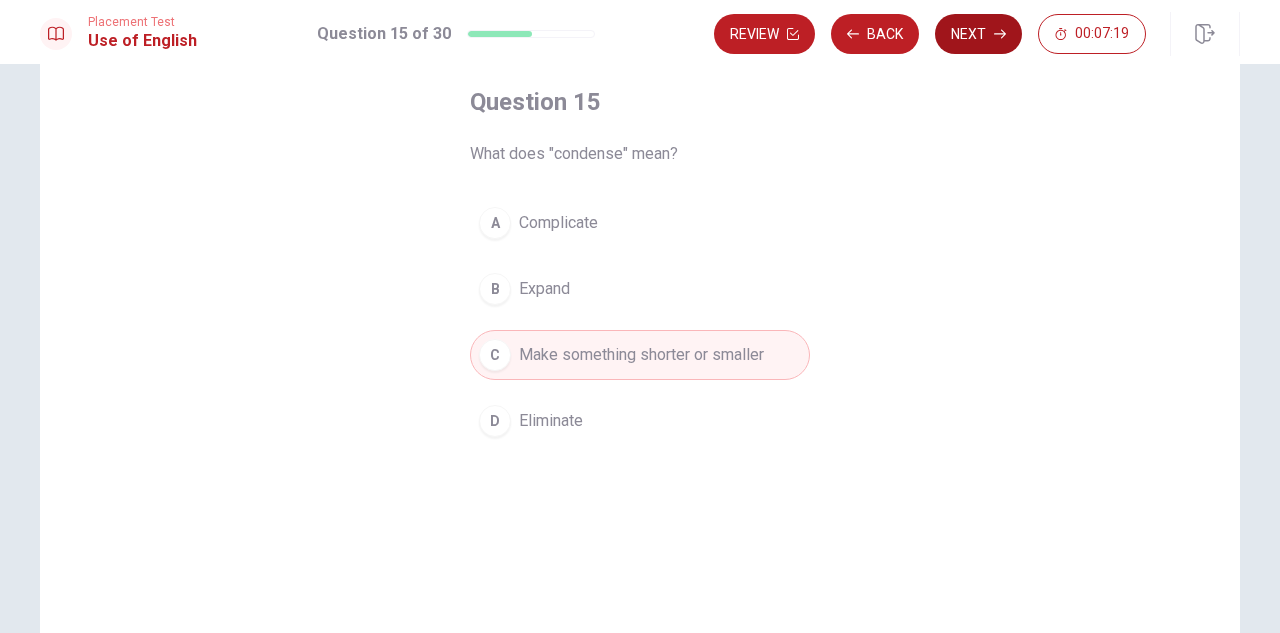 click 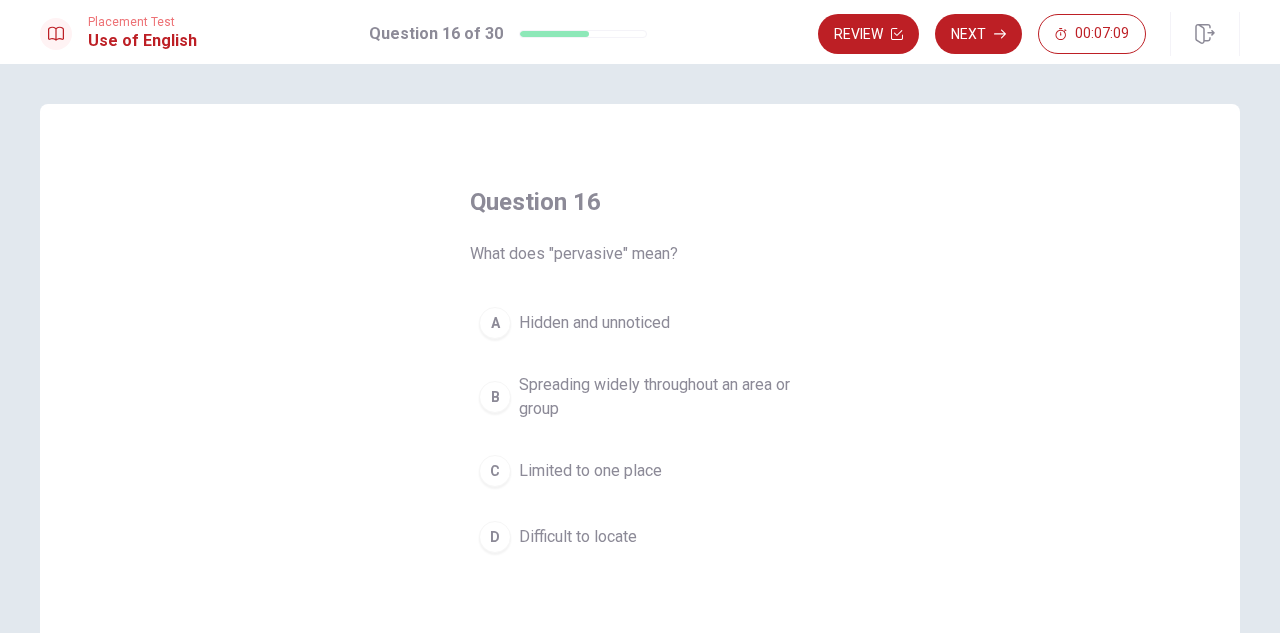 scroll, scrollTop: 100, scrollLeft: 0, axis: vertical 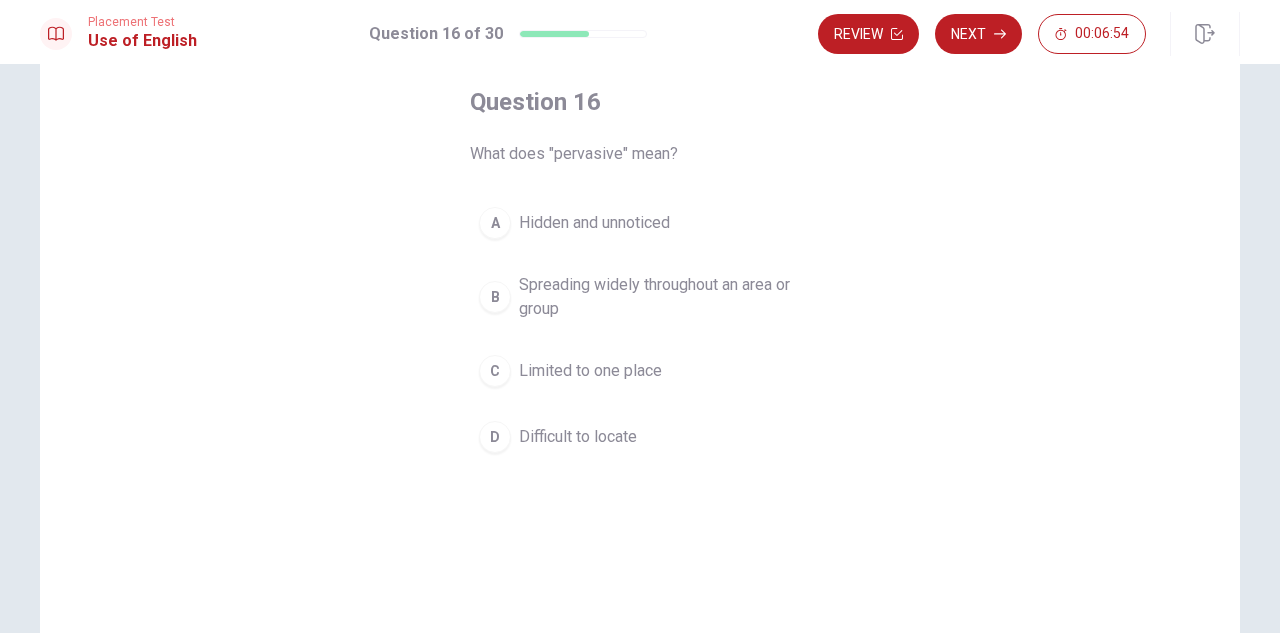 click on "Spreading widely throughout an area or group" at bounding box center (660, 297) 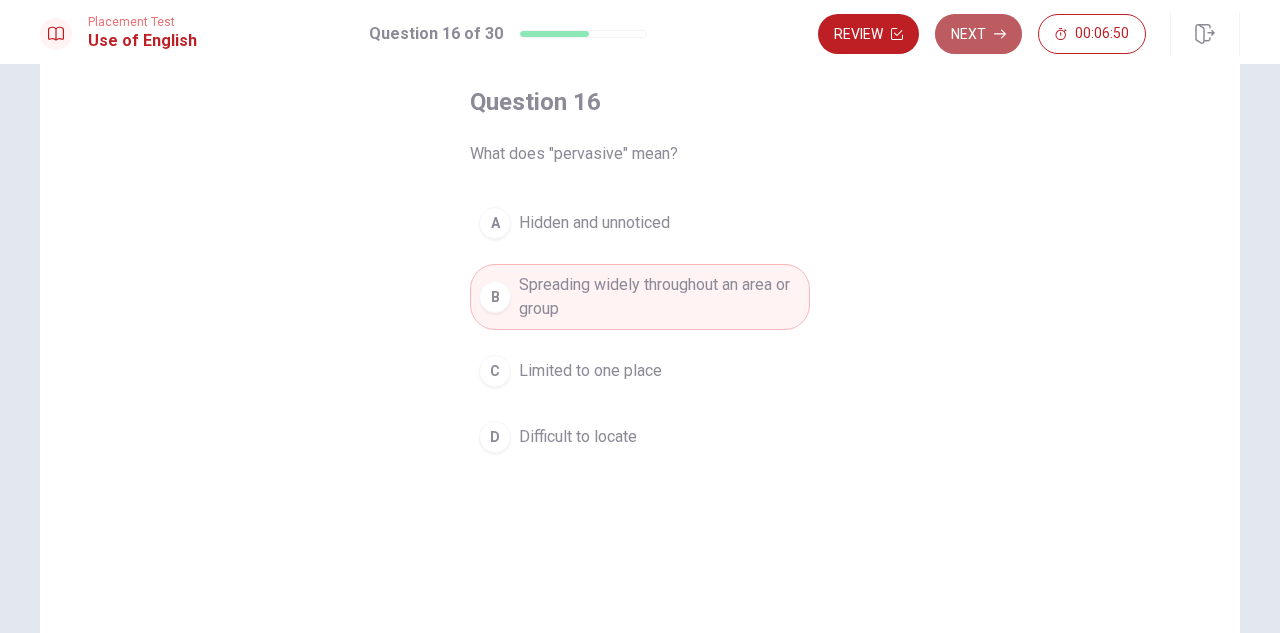 click on "Next" at bounding box center [978, 34] 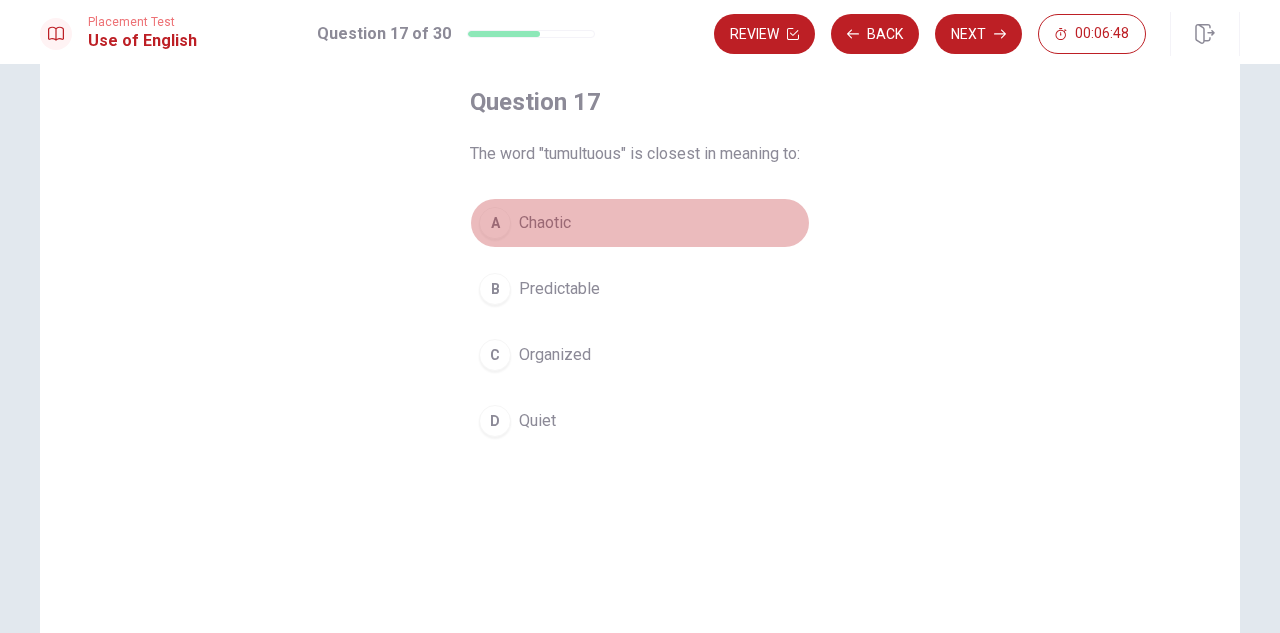 click on "Chaotic" at bounding box center (545, 223) 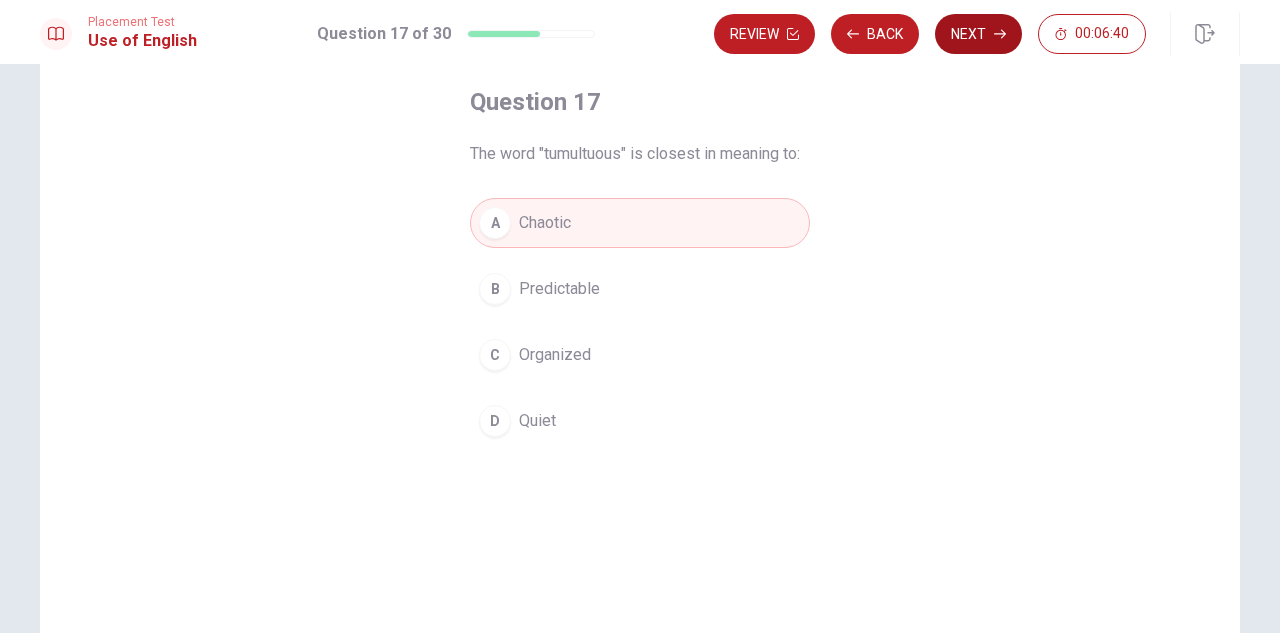 click on "Next" at bounding box center (978, 34) 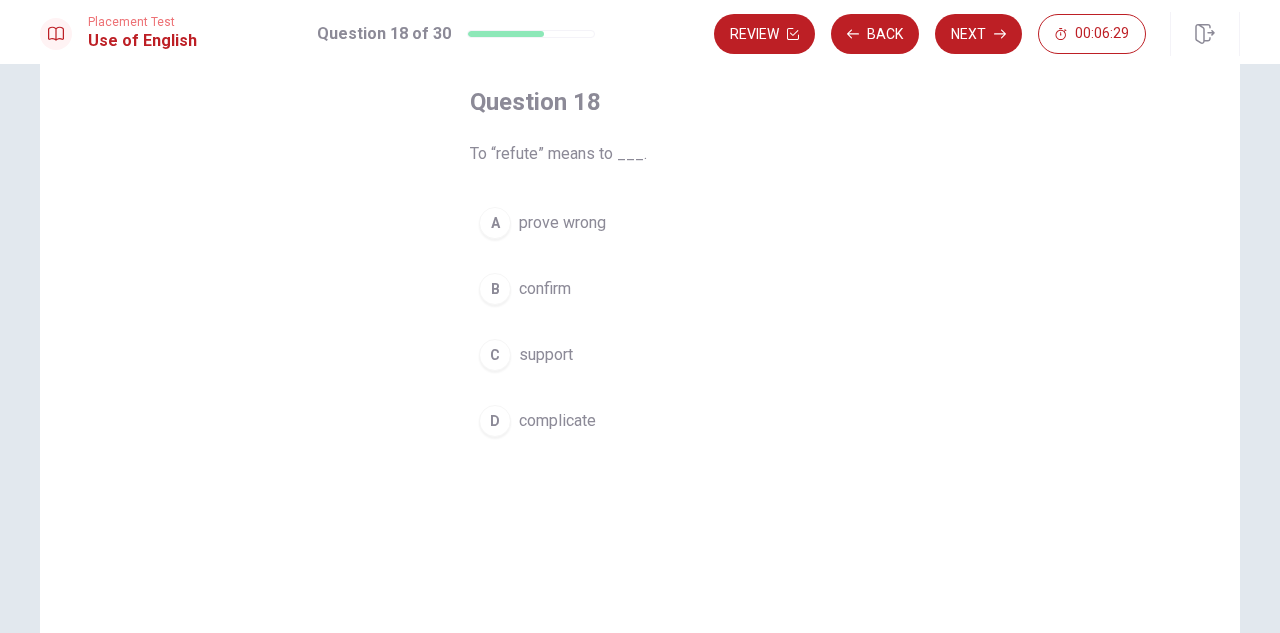 click on "prove wrong" at bounding box center [562, 223] 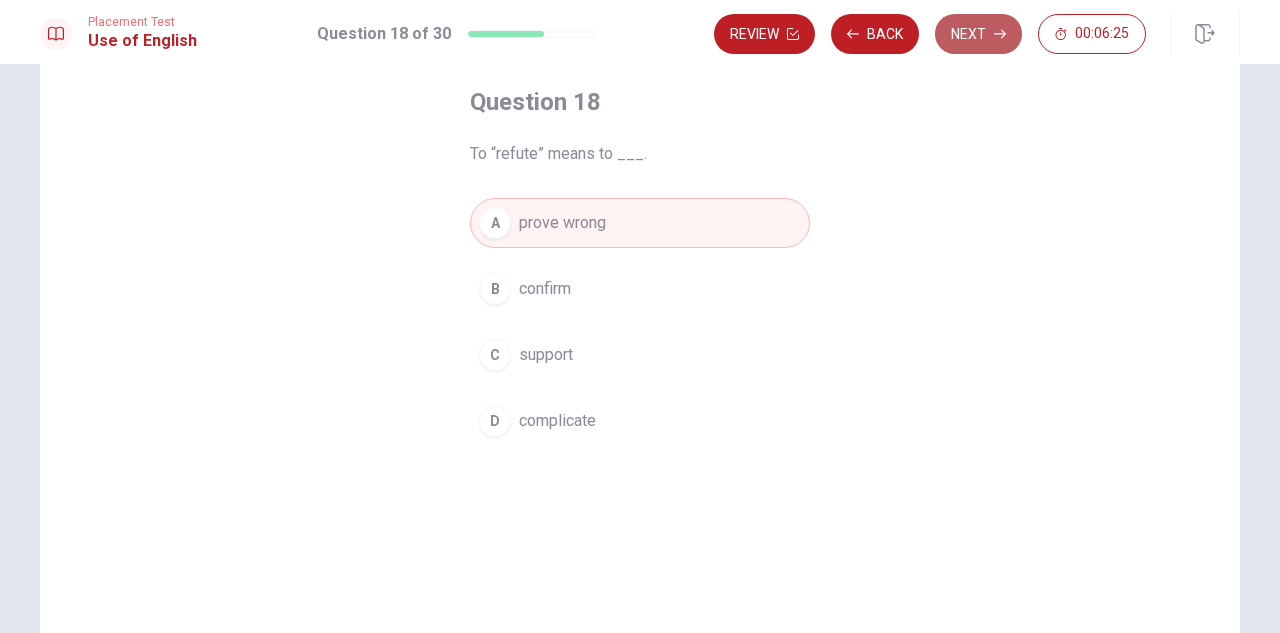 click on "Next" at bounding box center (978, 34) 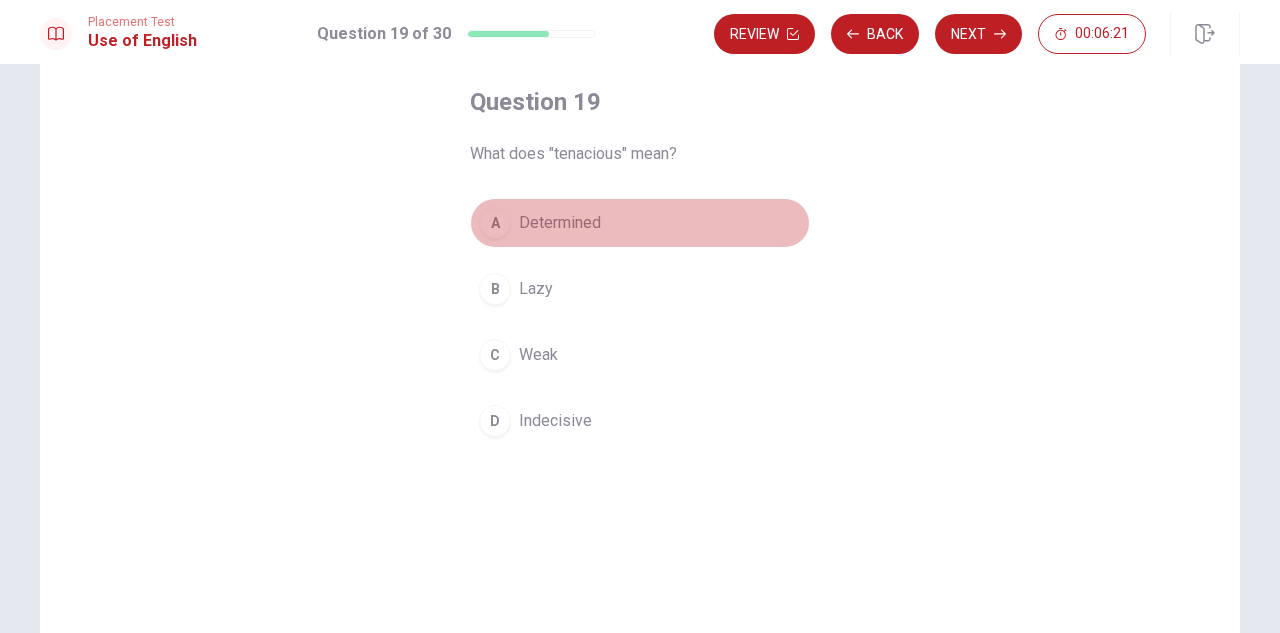 click on "Determined" at bounding box center [560, 223] 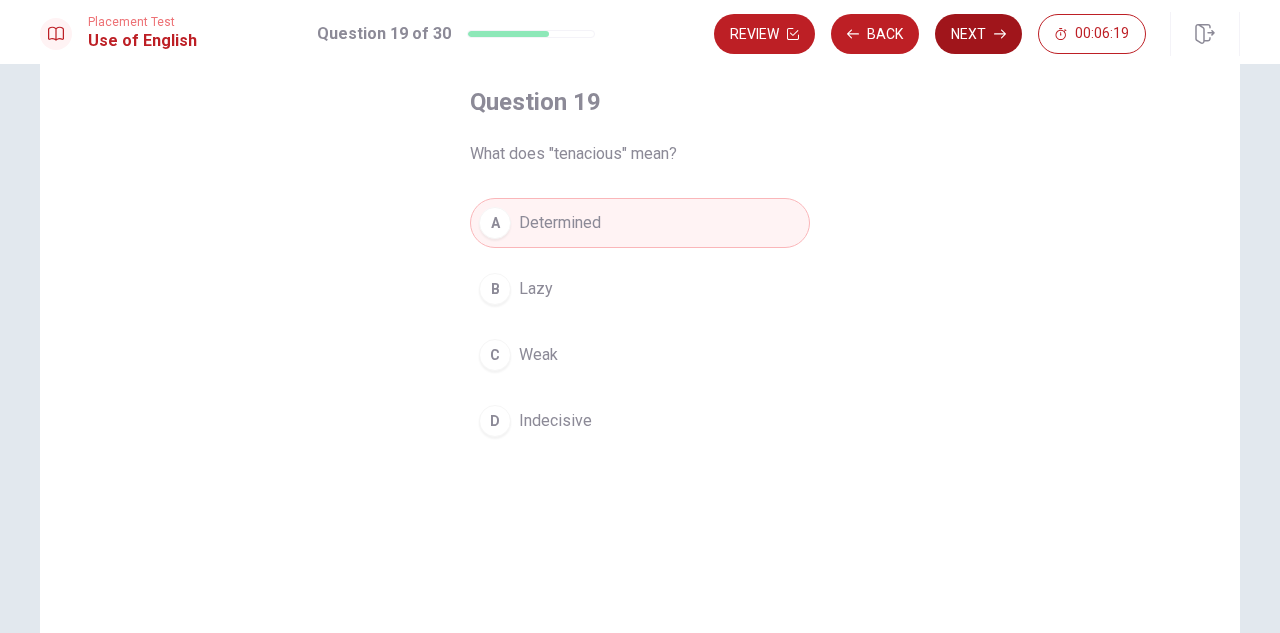click on "Next" at bounding box center [978, 34] 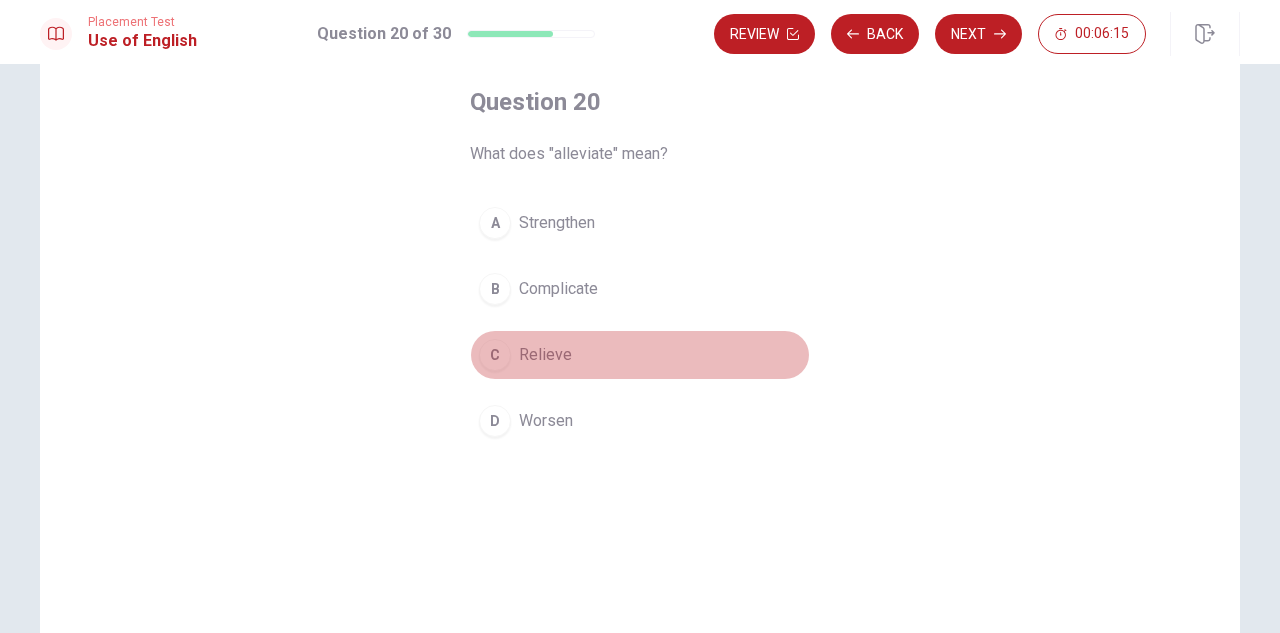 click on "Relieve" at bounding box center (545, 355) 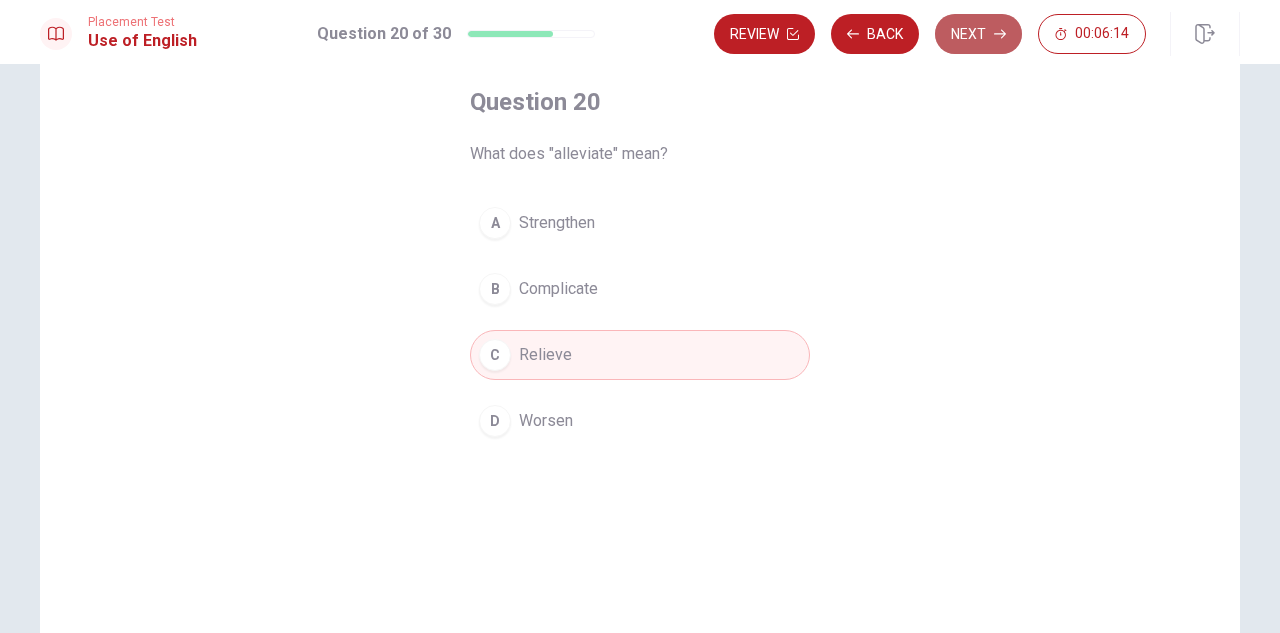 click on "Next" at bounding box center (978, 34) 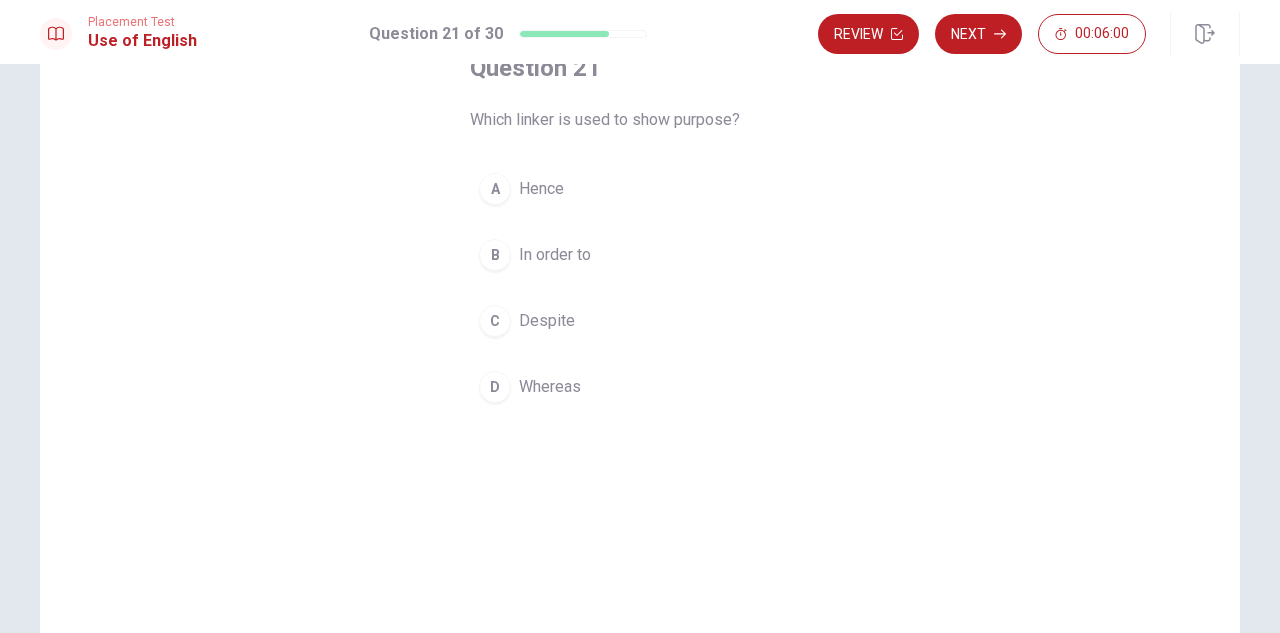 scroll, scrollTop: 100, scrollLeft: 0, axis: vertical 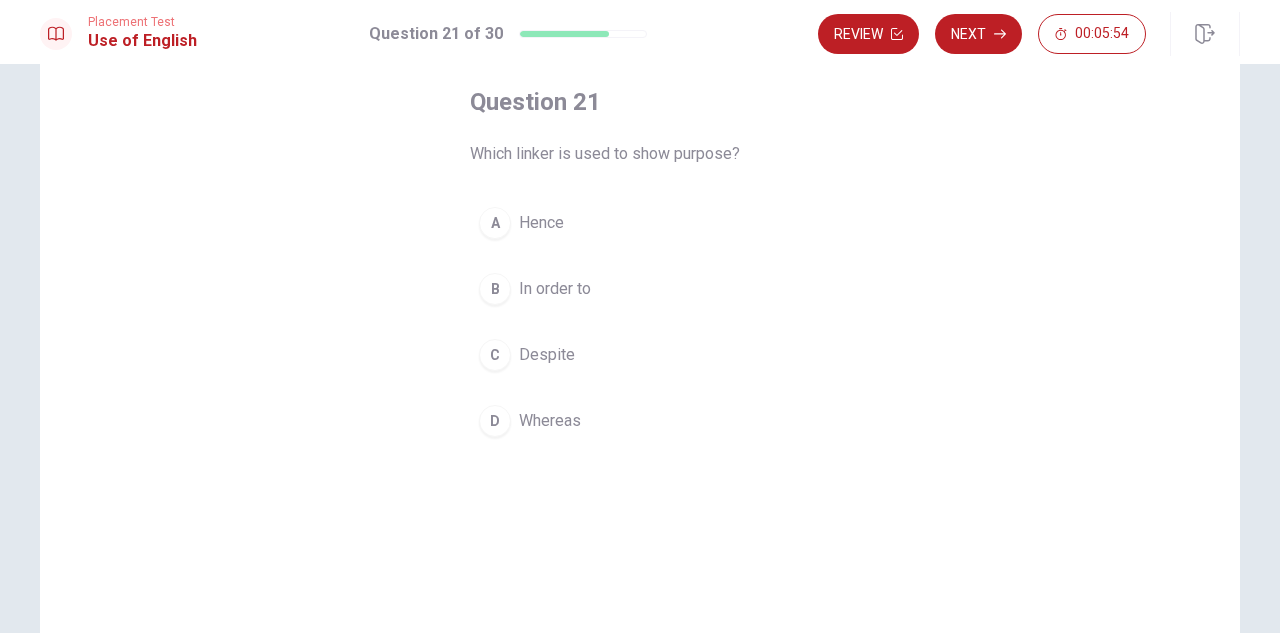 click on "In order to" at bounding box center [555, 289] 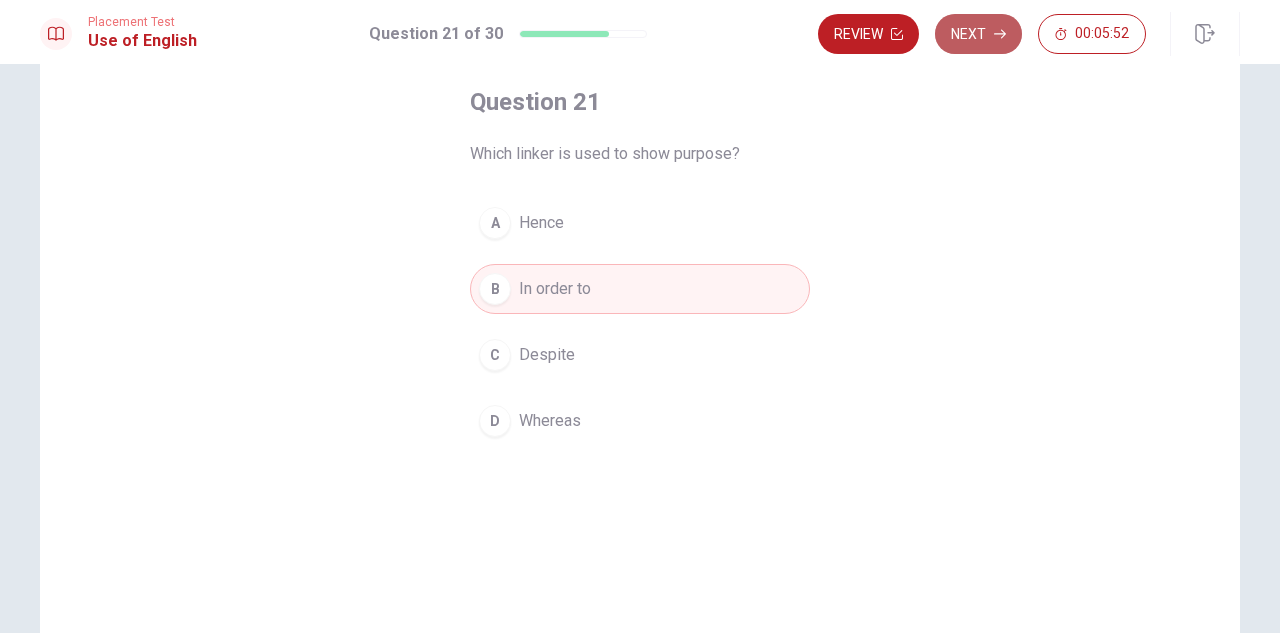 click on "Next" at bounding box center [978, 34] 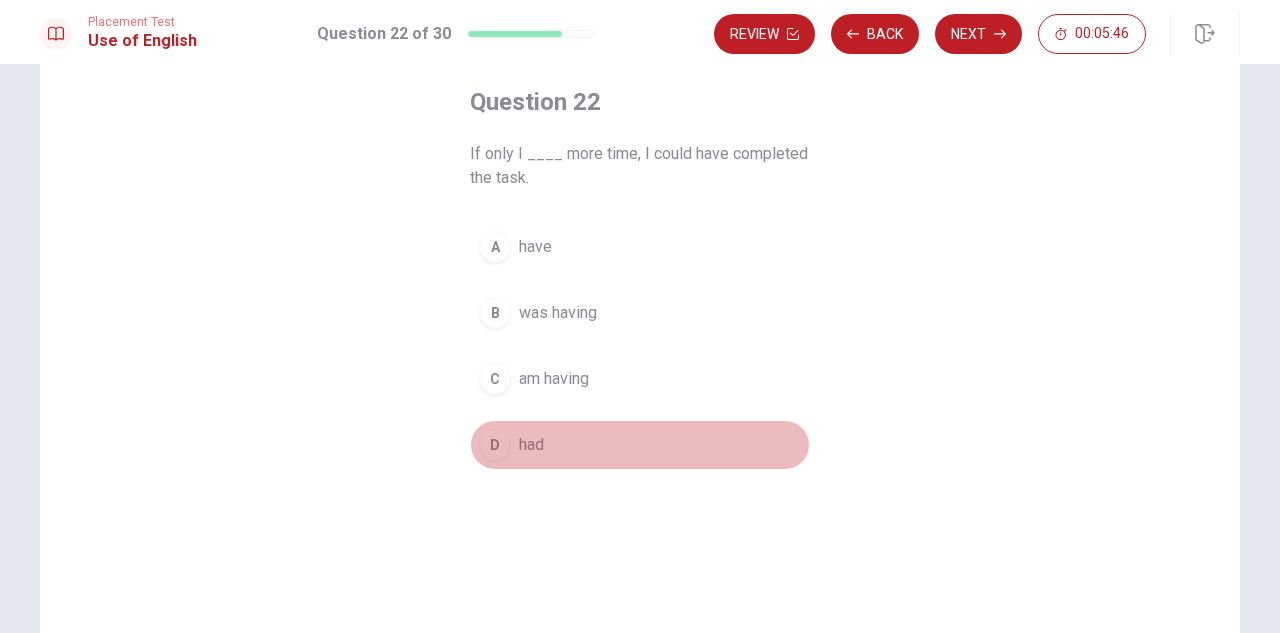 click on "D had" at bounding box center [640, 445] 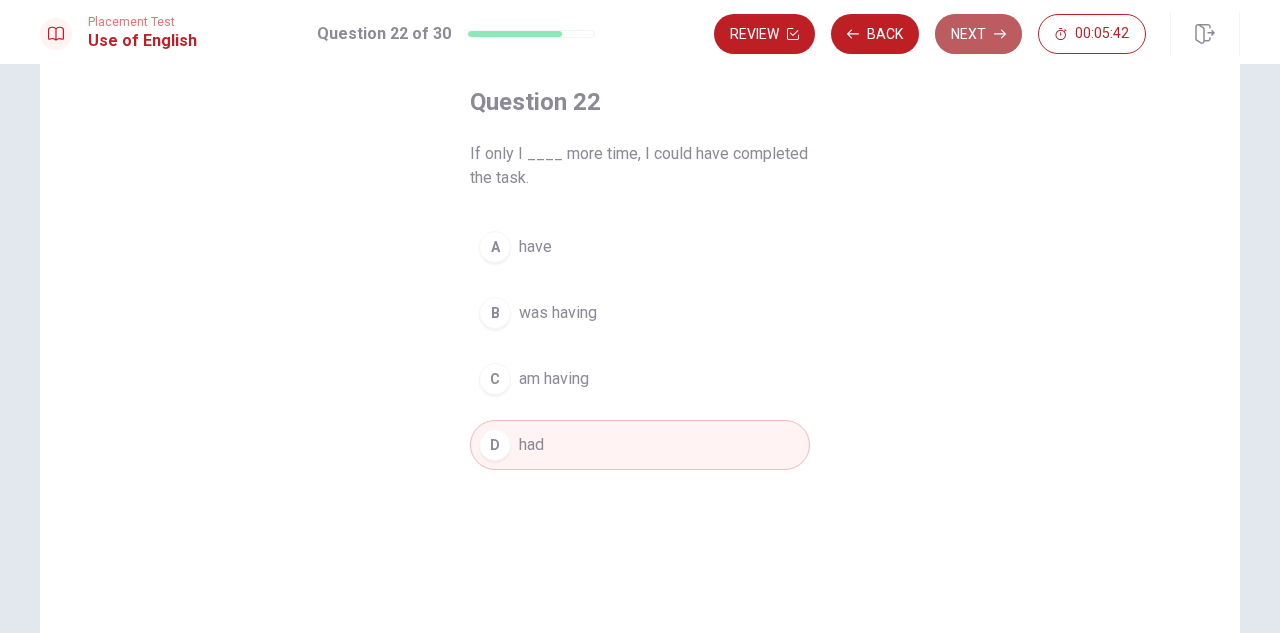 click on "Next" at bounding box center [978, 34] 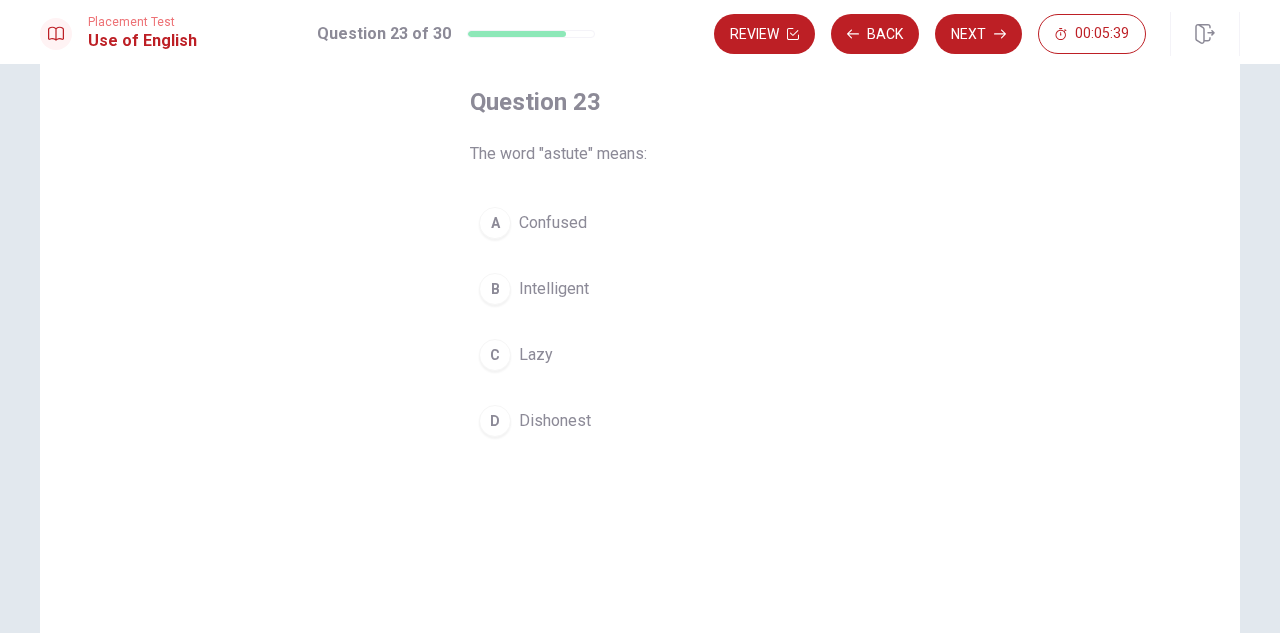click on "Intelligent" at bounding box center [554, 289] 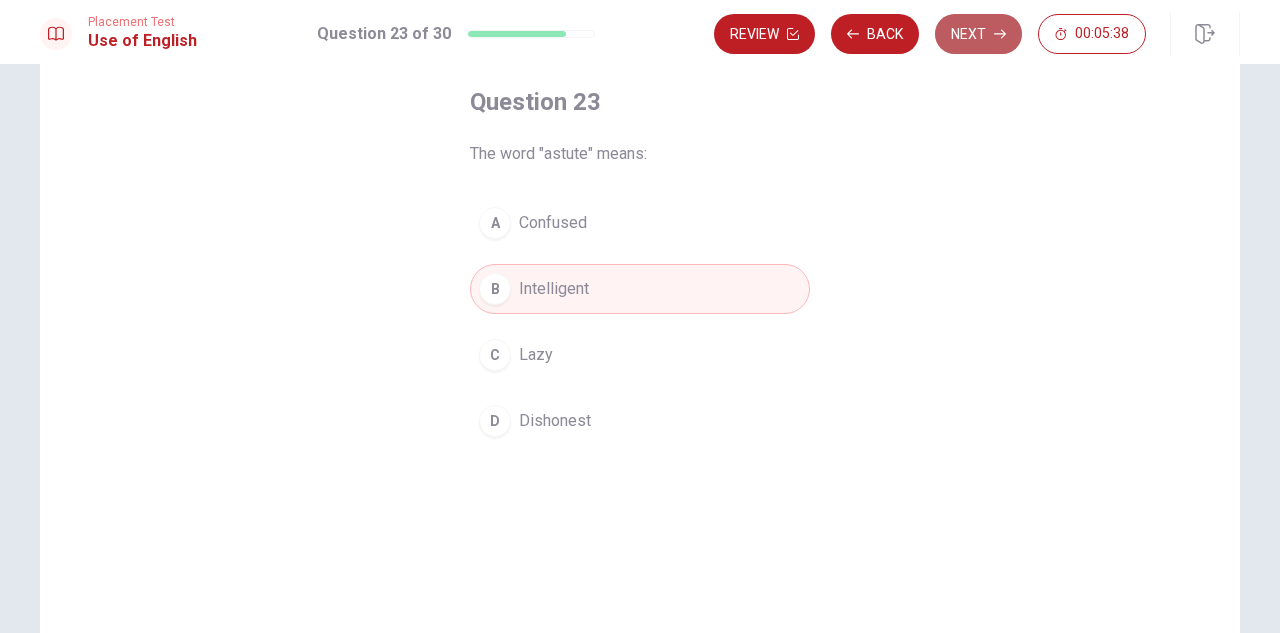 click on "Next" at bounding box center (978, 34) 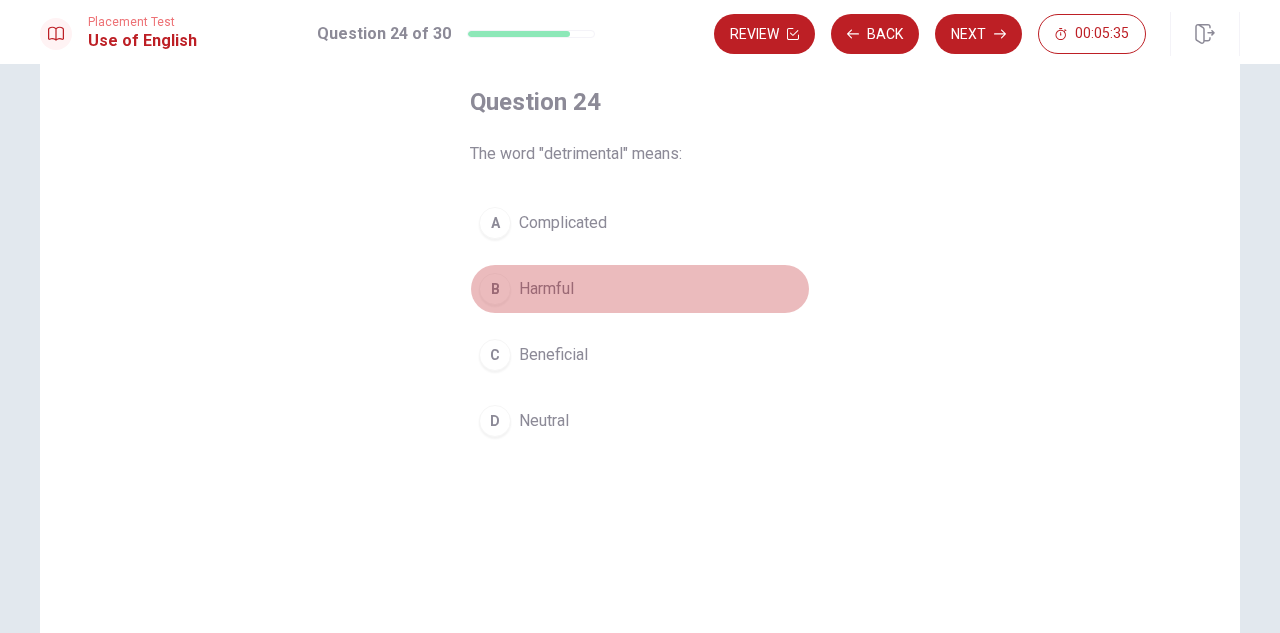 click on "Harmful" at bounding box center (546, 289) 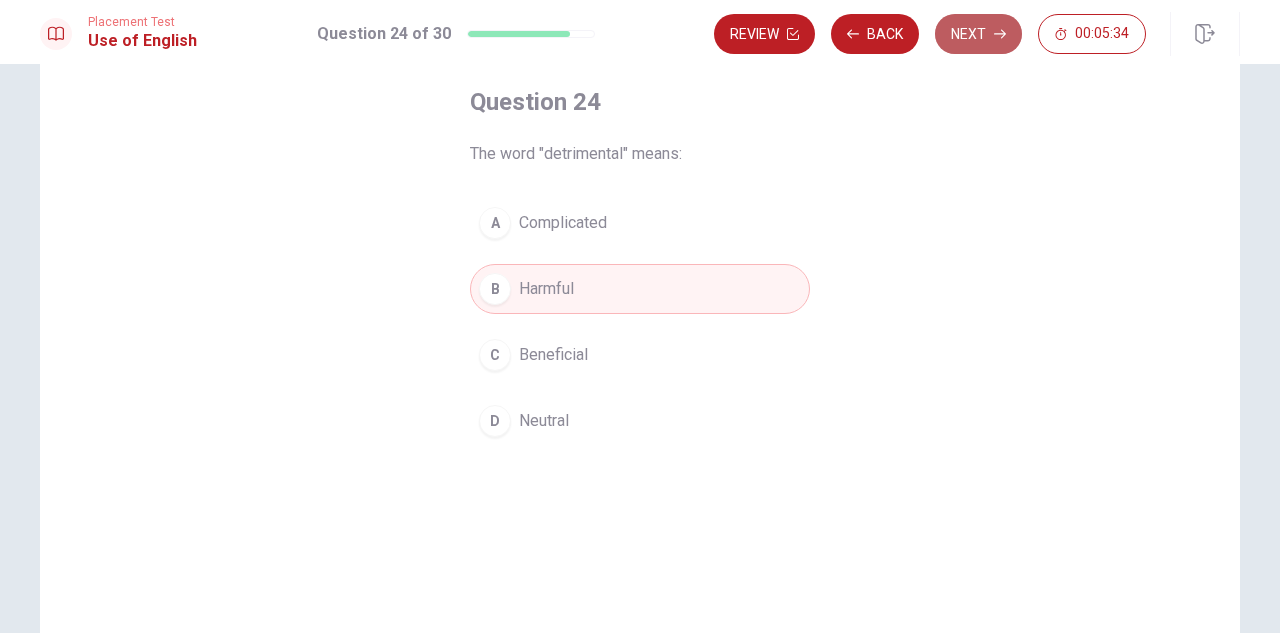 click on "Next" at bounding box center (978, 34) 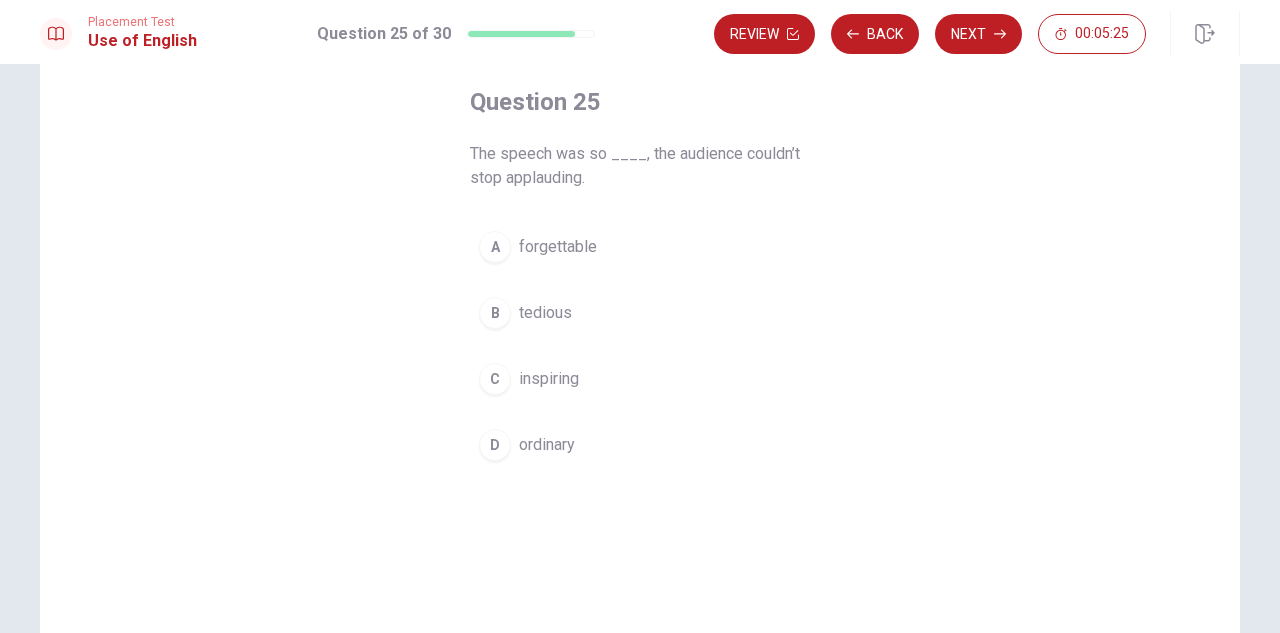 click on "inspiring" at bounding box center [549, 379] 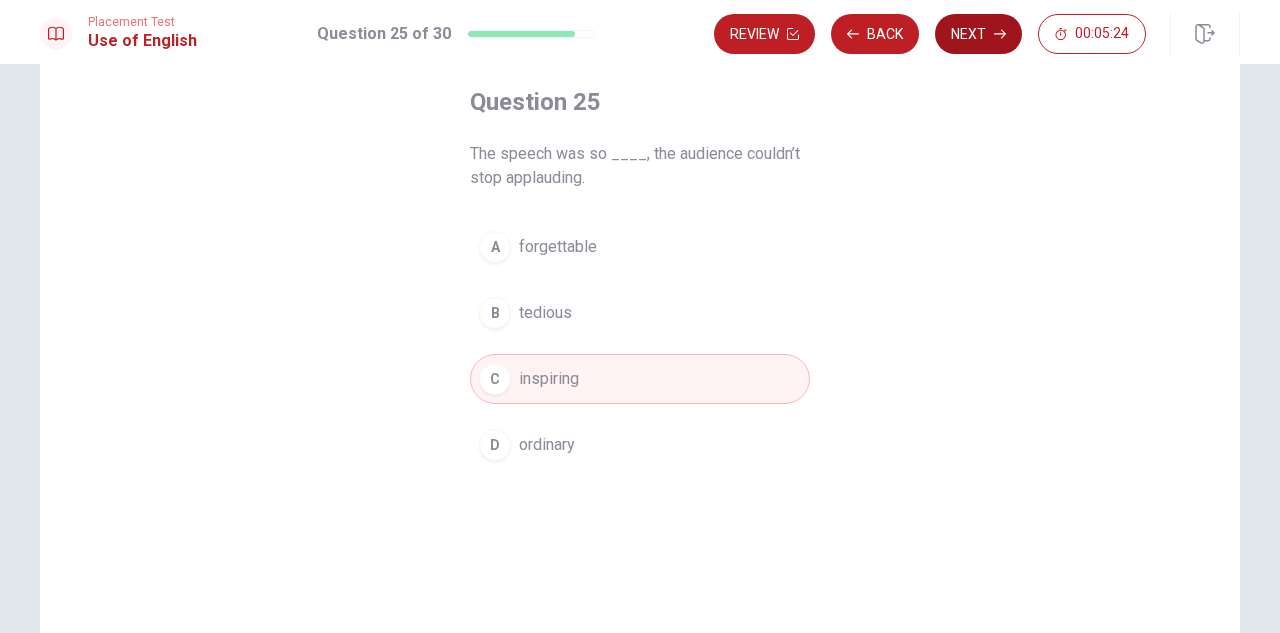 click on "Next" at bounding box center (978, 34) 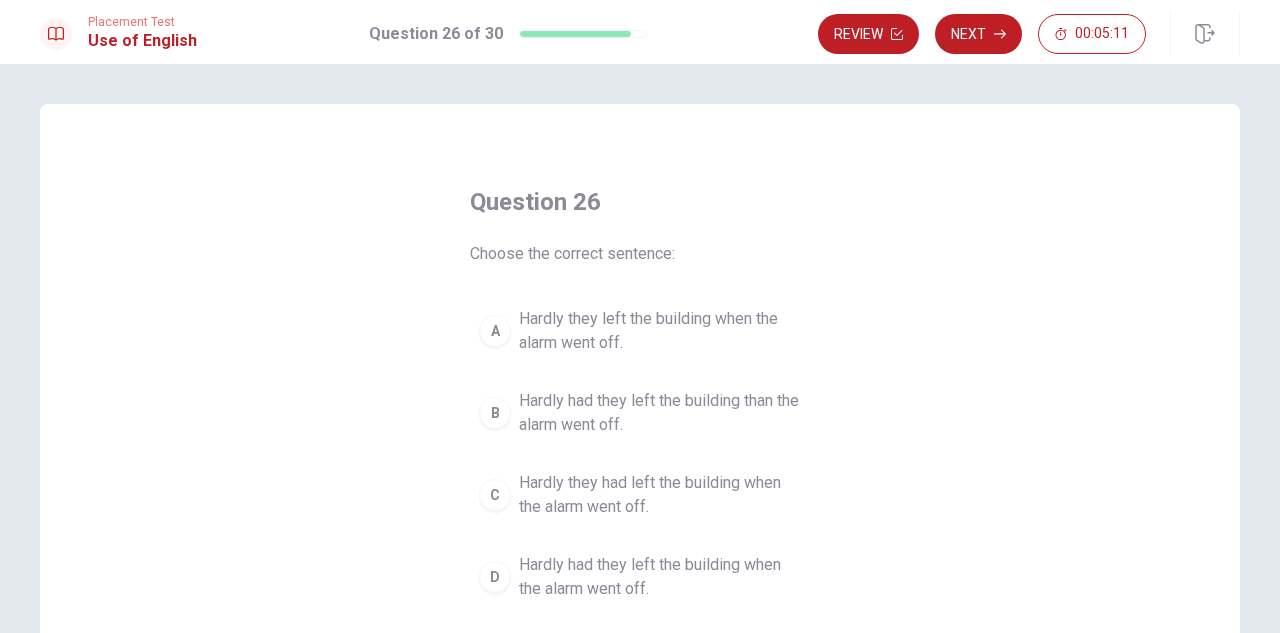 scroll, scrollTop: 100, scrollLeft: 0, axis: vertical 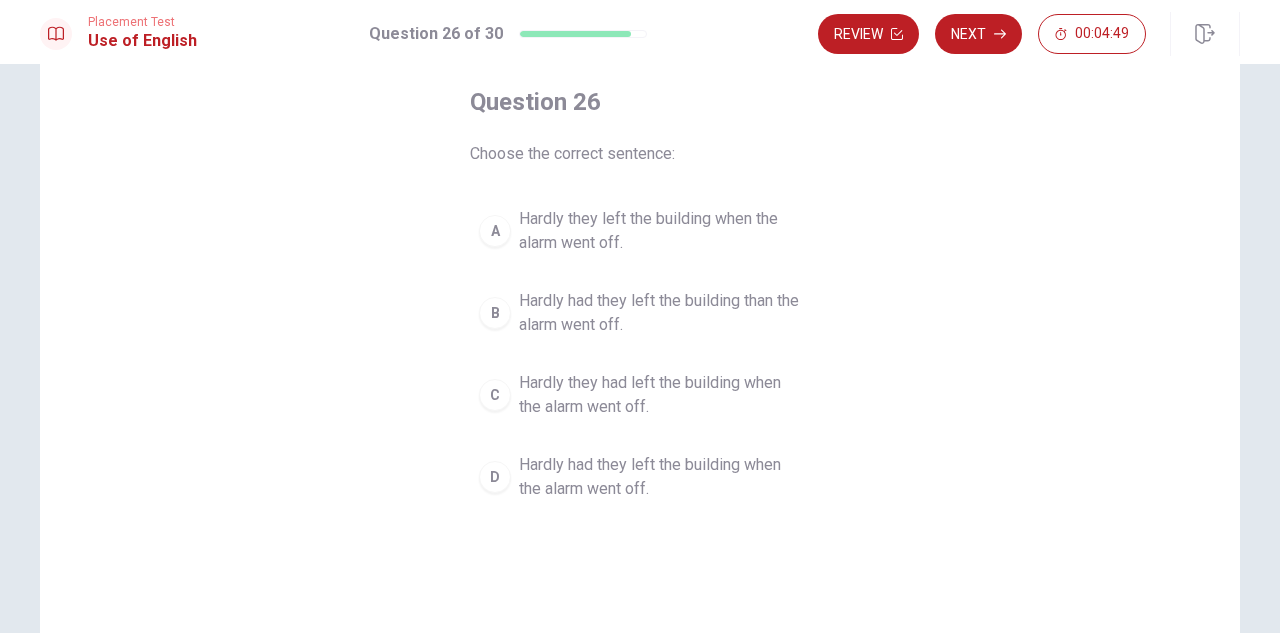 click on "Hardly had they left the building when the alarm went off." at bounding box center [660, 477] 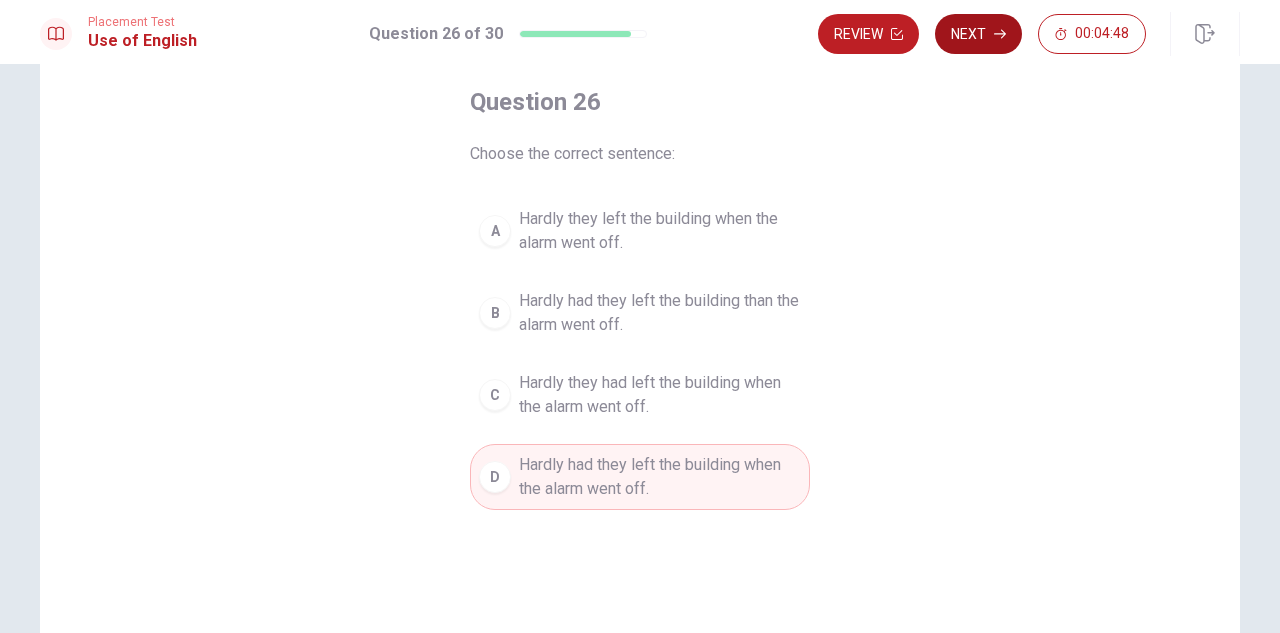 click on "Next" at bounding box center (978, 34) 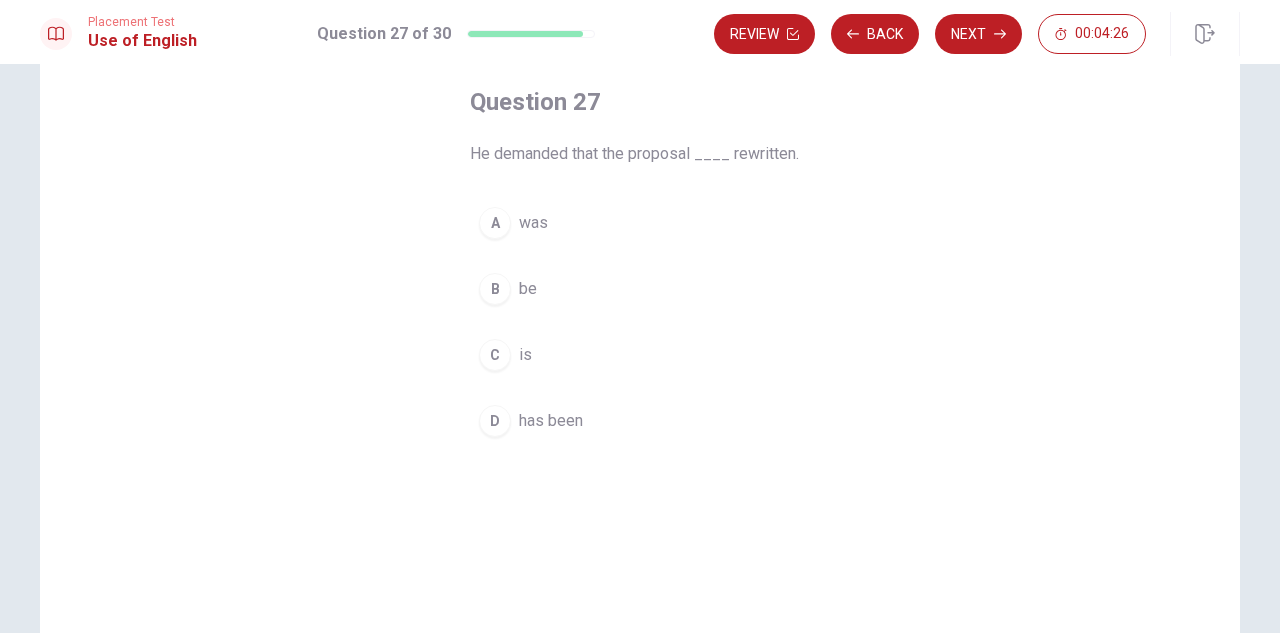 click on "A was" at bounding box center (640, 223) 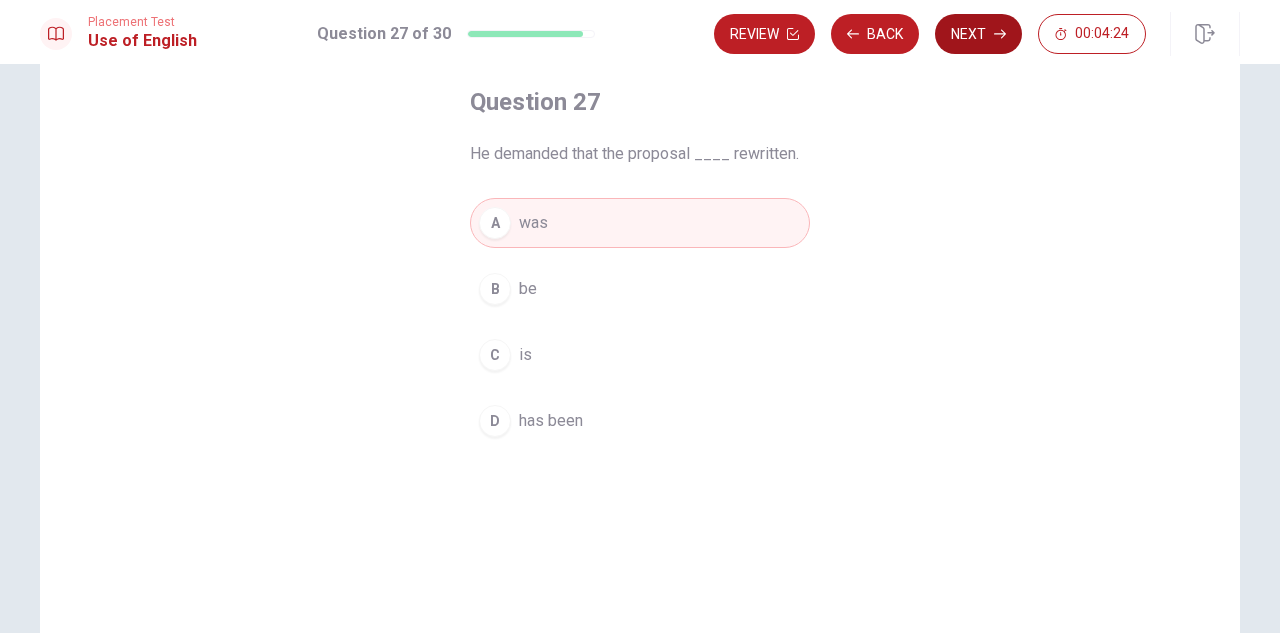 click on "Next" at bounding box center (978, 34) 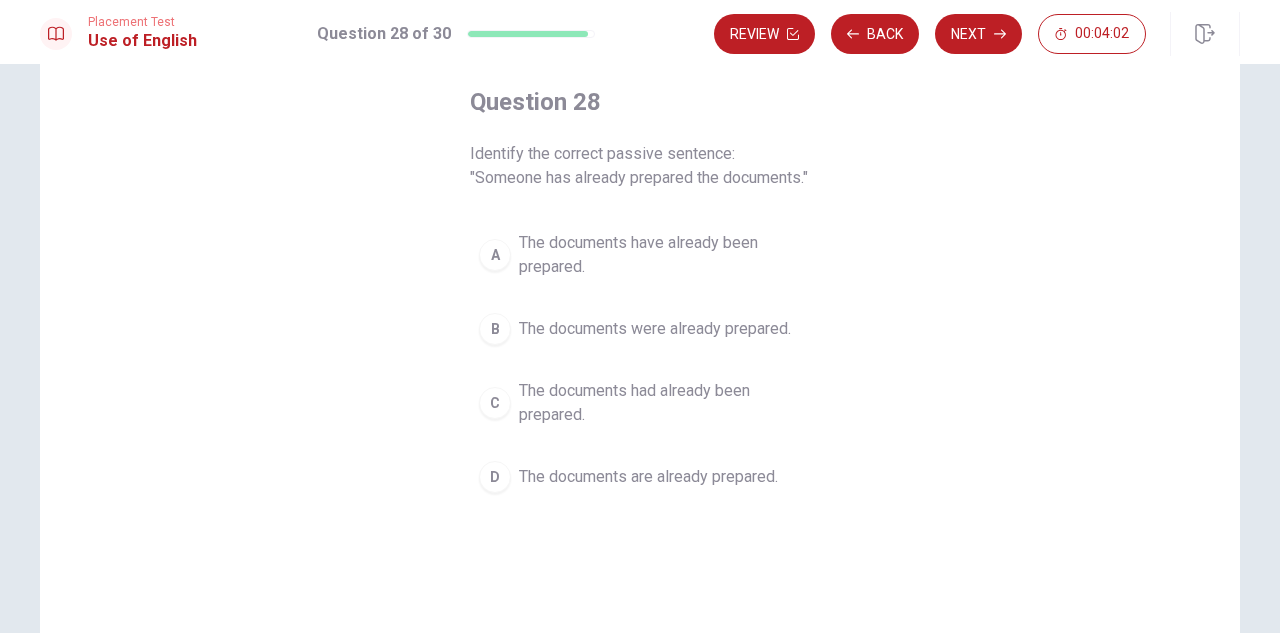 click on "The documents have already been prepared." at bounding box center [660, 255] 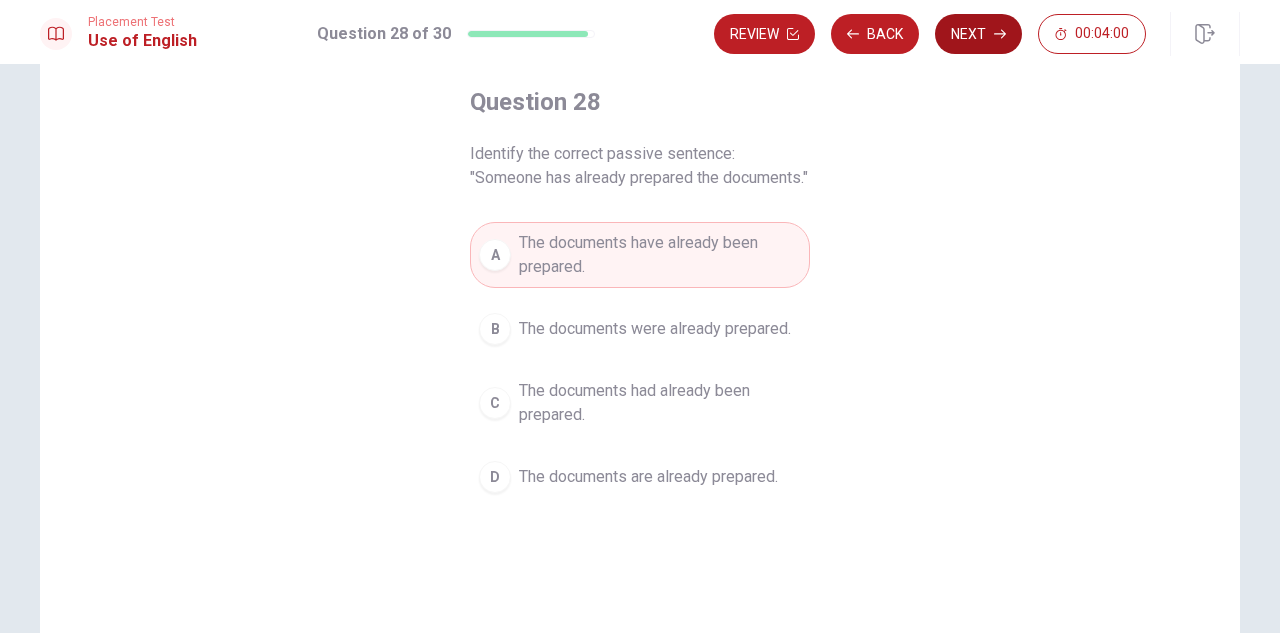 click on "Next" at bounding box center (978, 34) 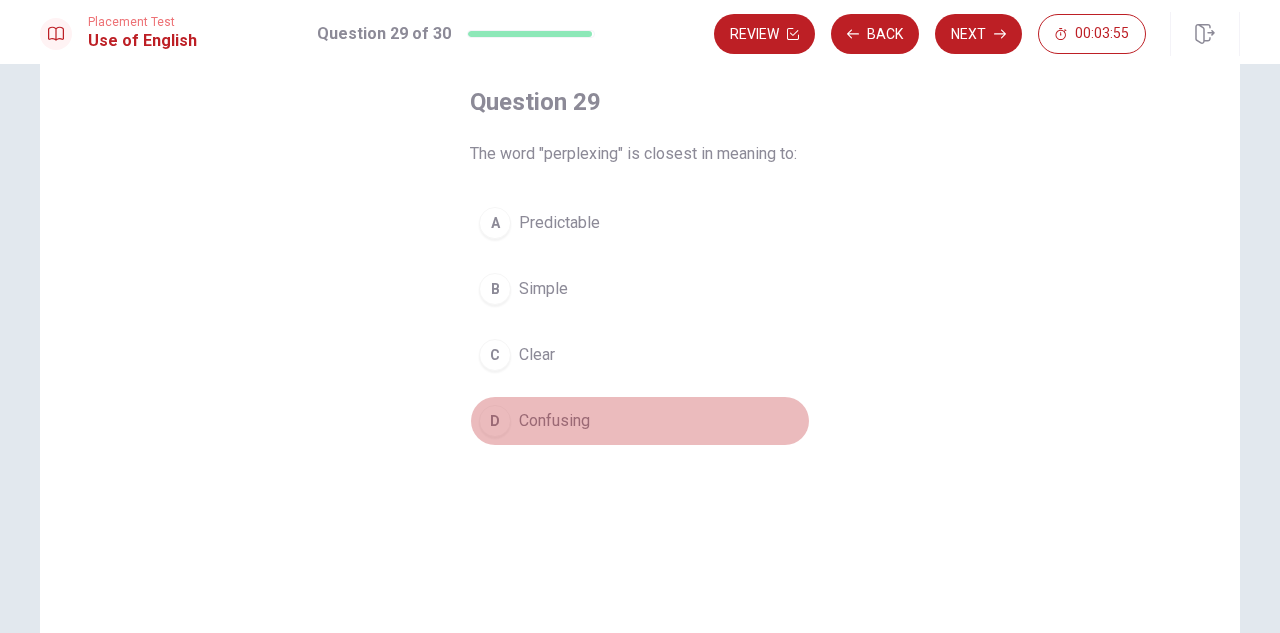 click on "D  Confusing" at bounding box center [640, 421] 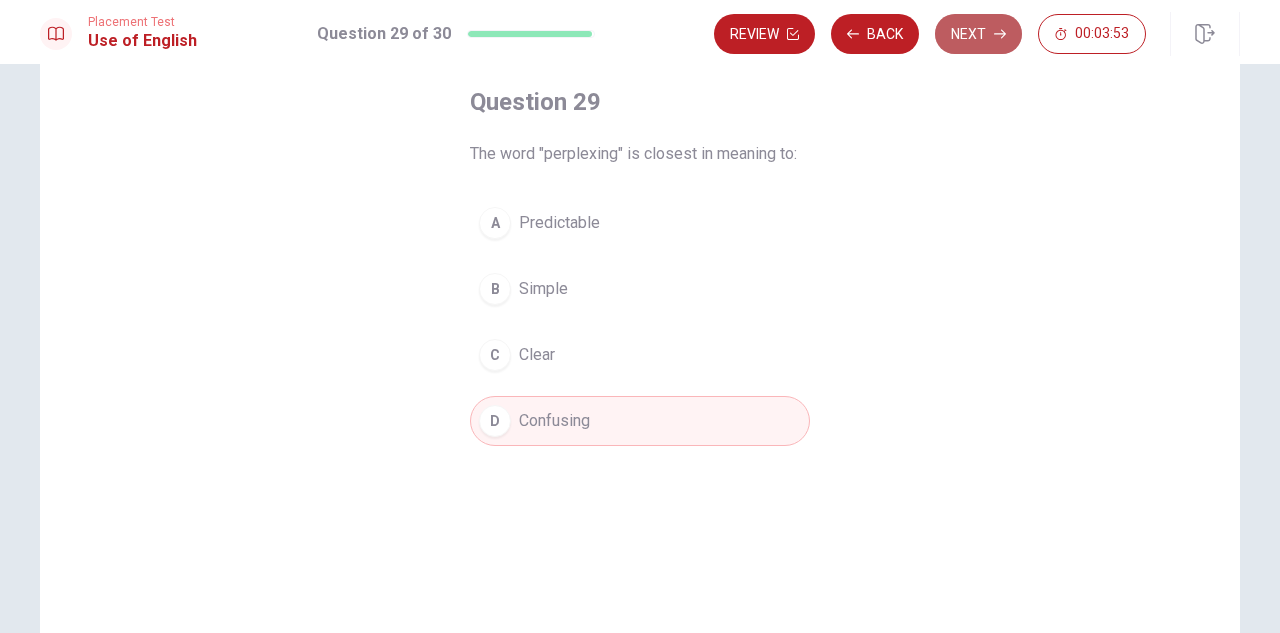 click on "Next" at bounding box center (978, 34) 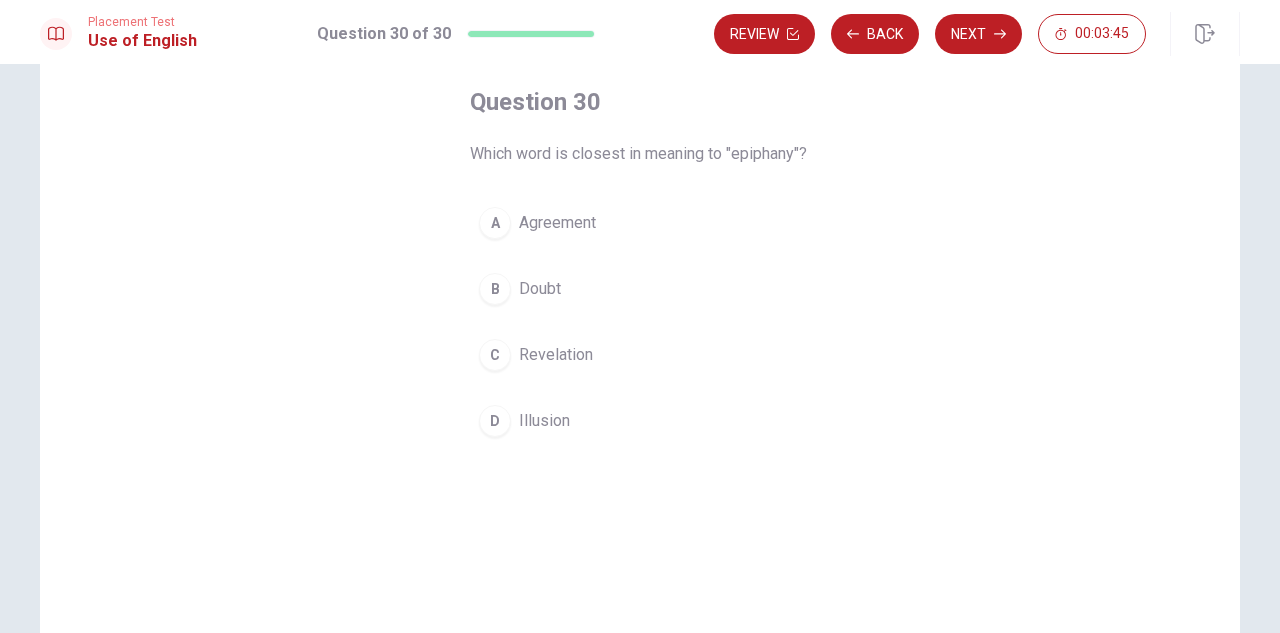 click on "Illusion" at bounding box center [544, 421] 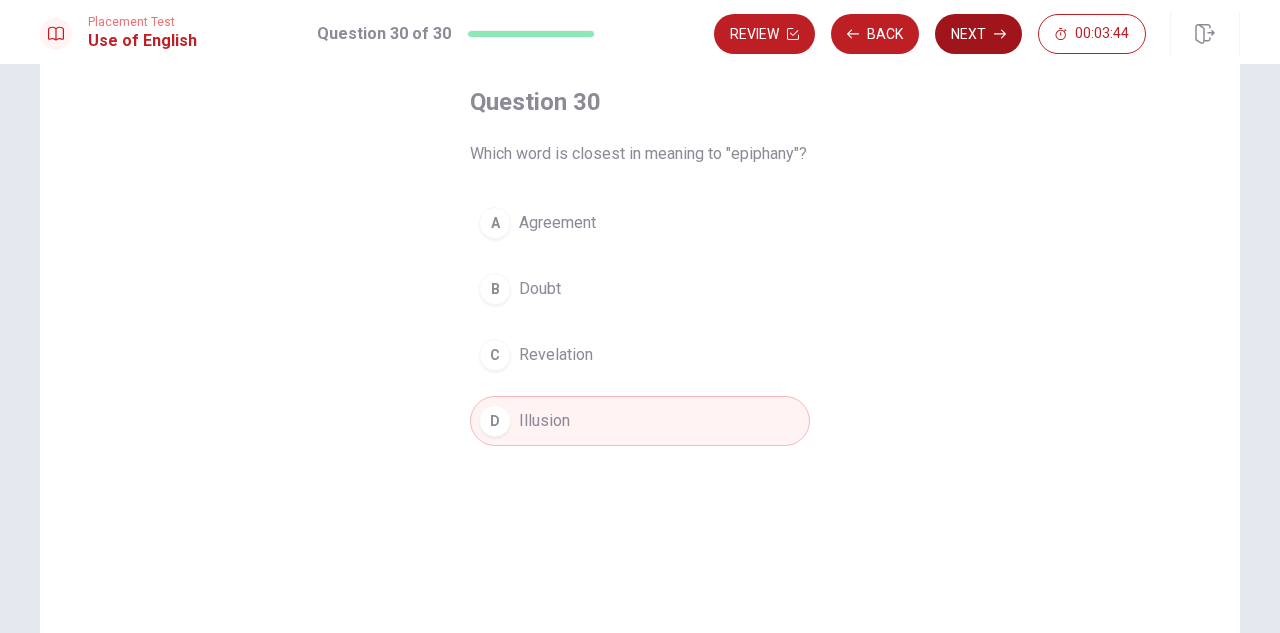 click on "Next" at bounding box center [978, 34] 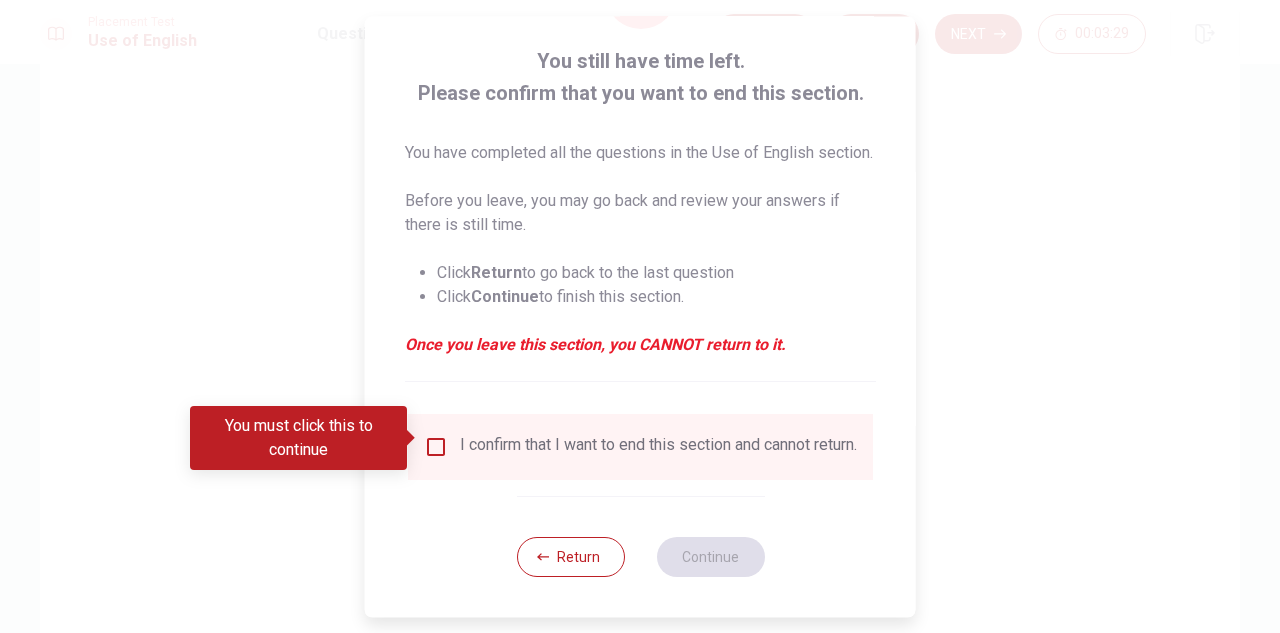 scroll, scrollTop: 137, scrollLeft: 0, axis: vertical 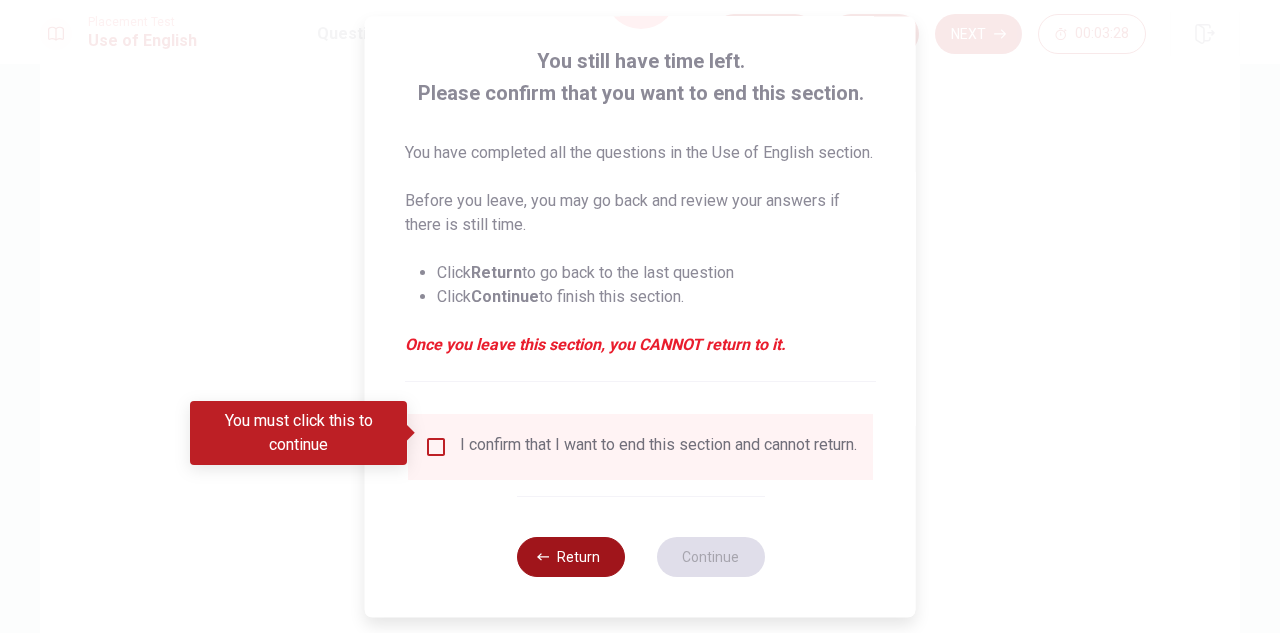 click on "Return" at bounding box center [570, 557] 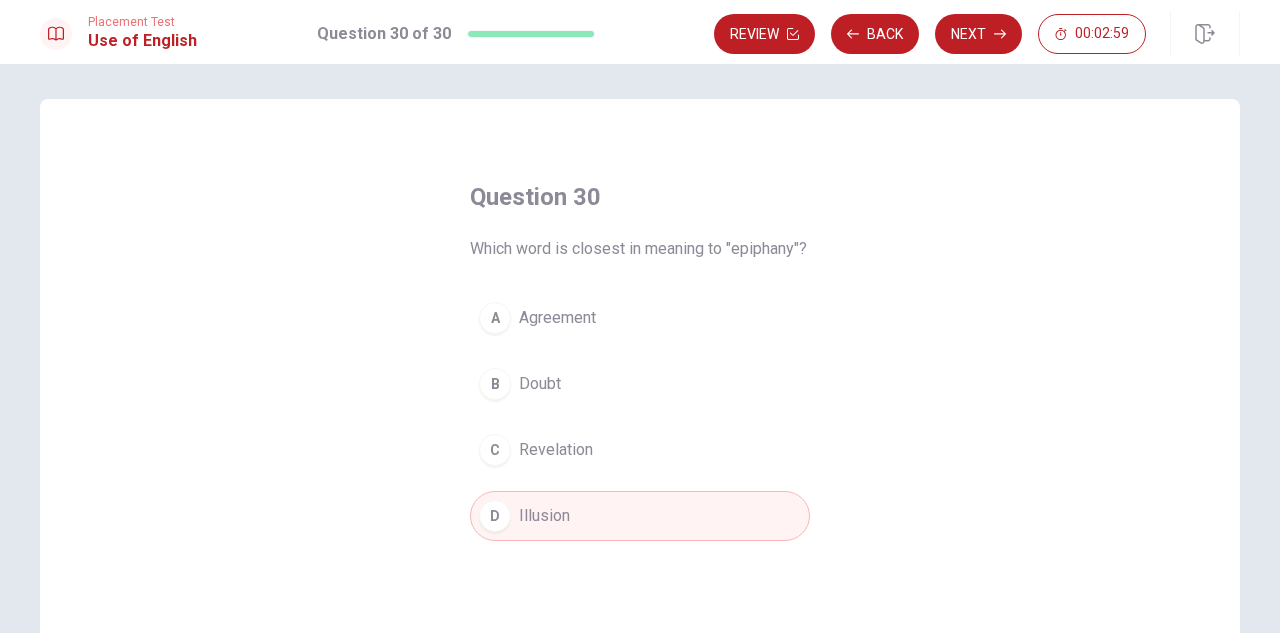 scroll, scrollTop: 0, scrollLeft: 0, axis: both 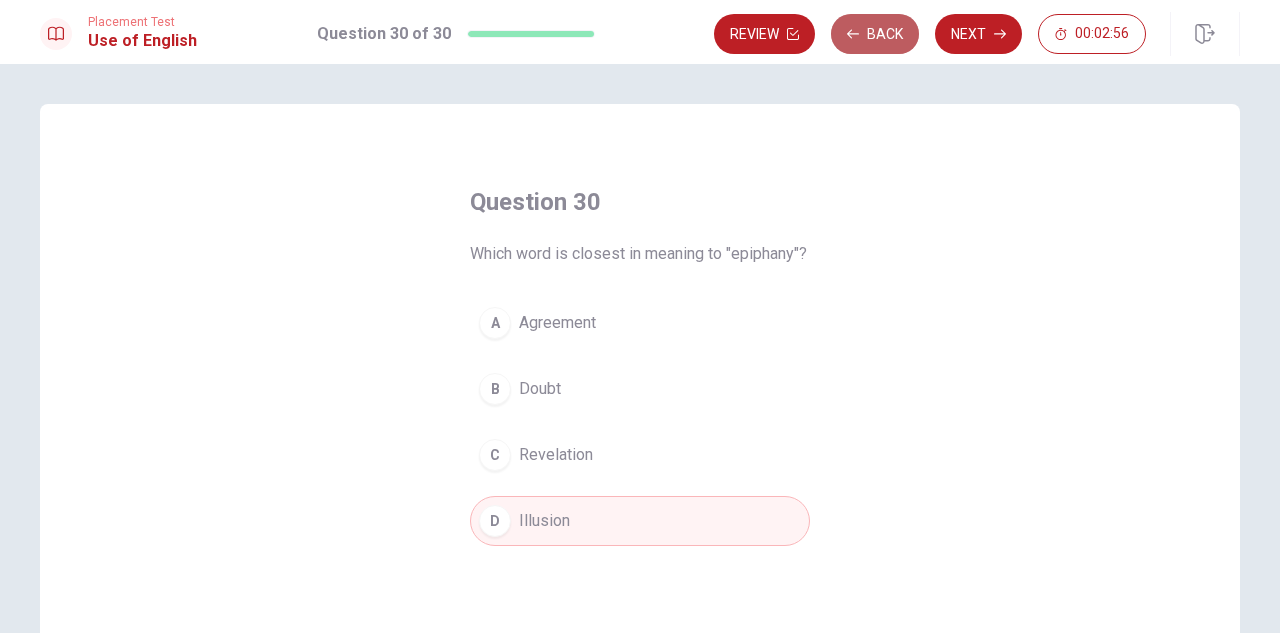 click on "Back" at bounding box center [875, 34] 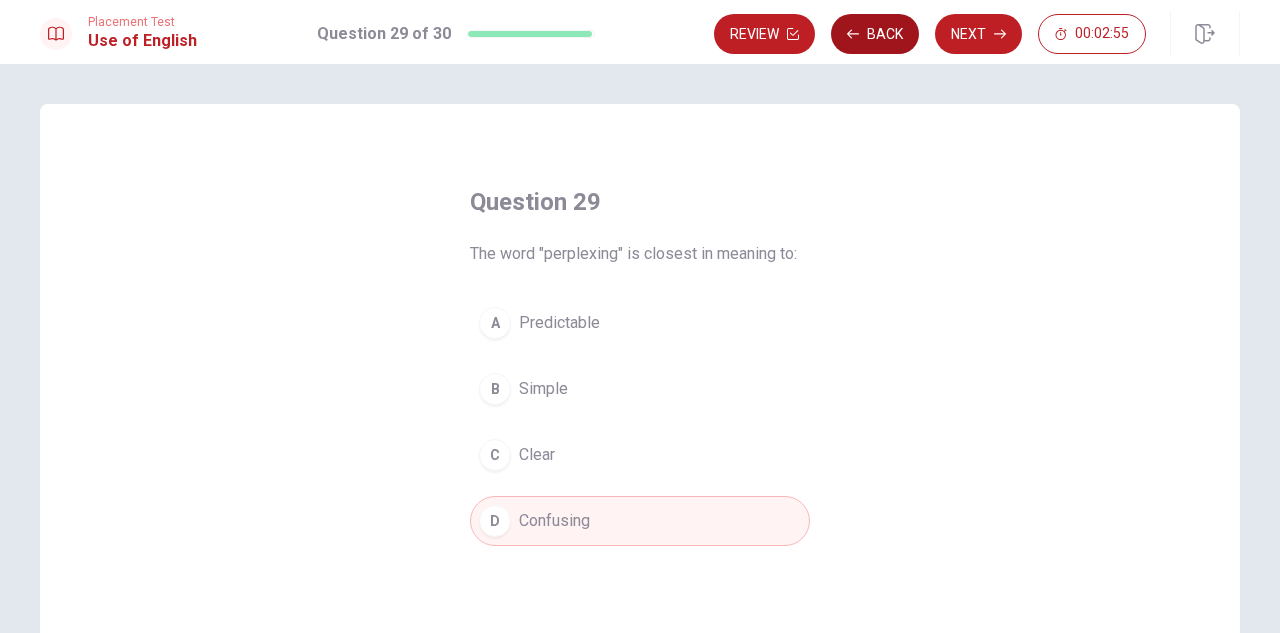 click on "Back" at bounding box center (875, 34) 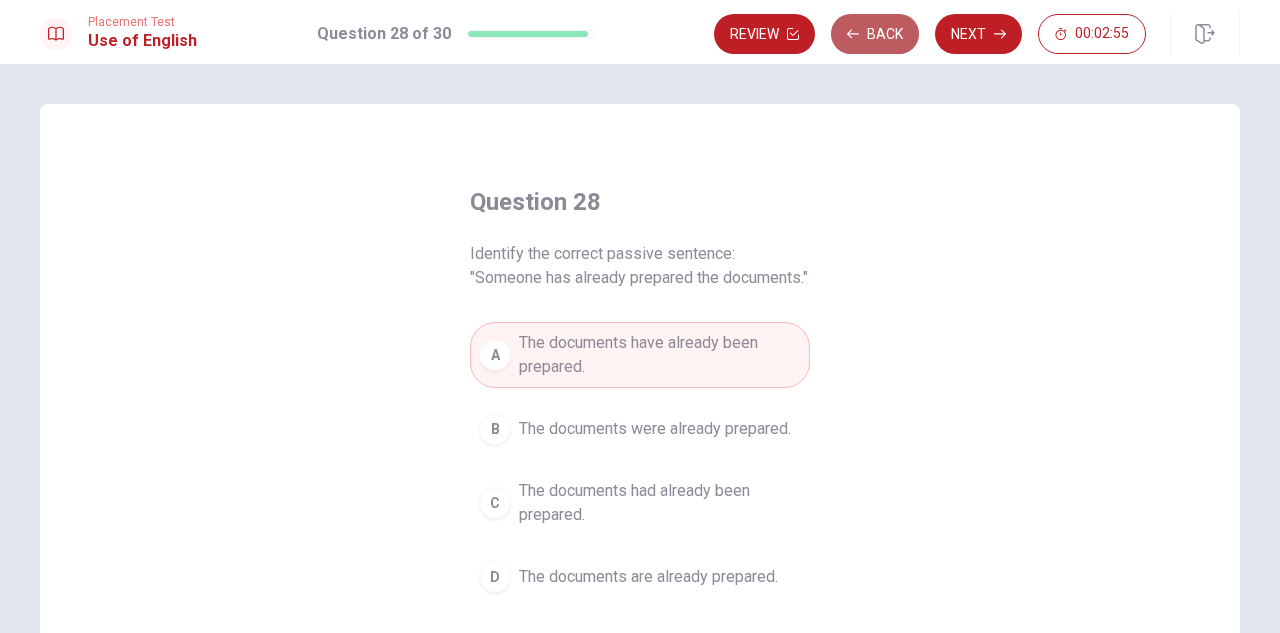 click on "Back" at bounding box center [875, 34] 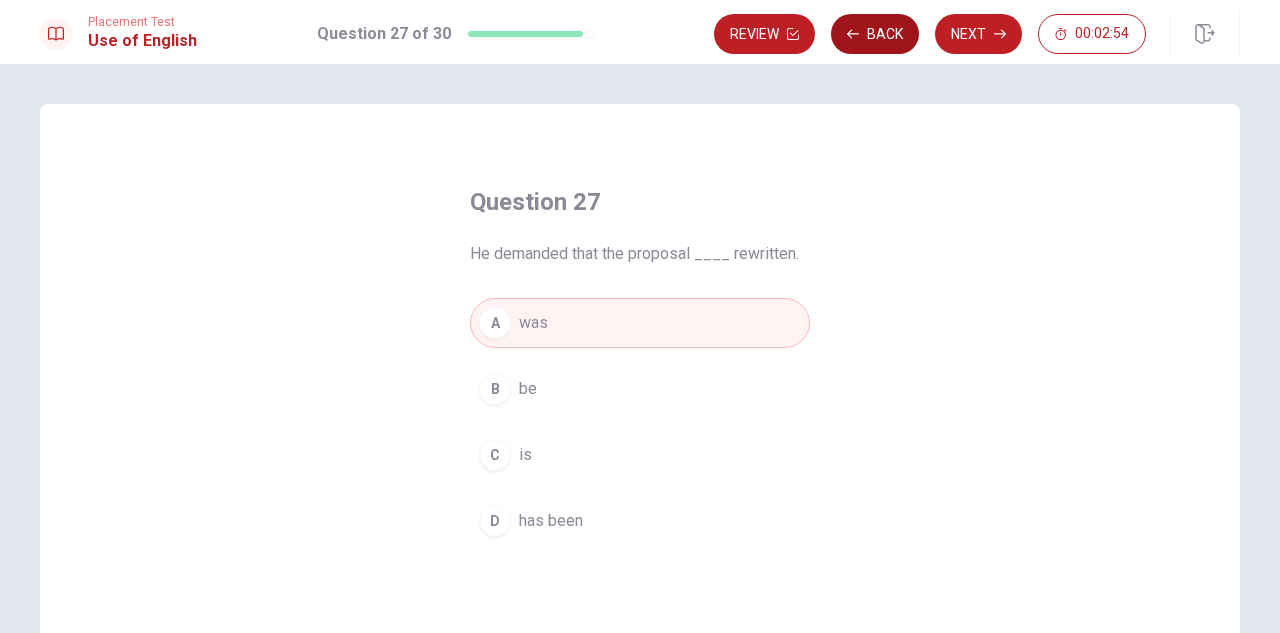 click on "Back" at bounding box center [875, 34] 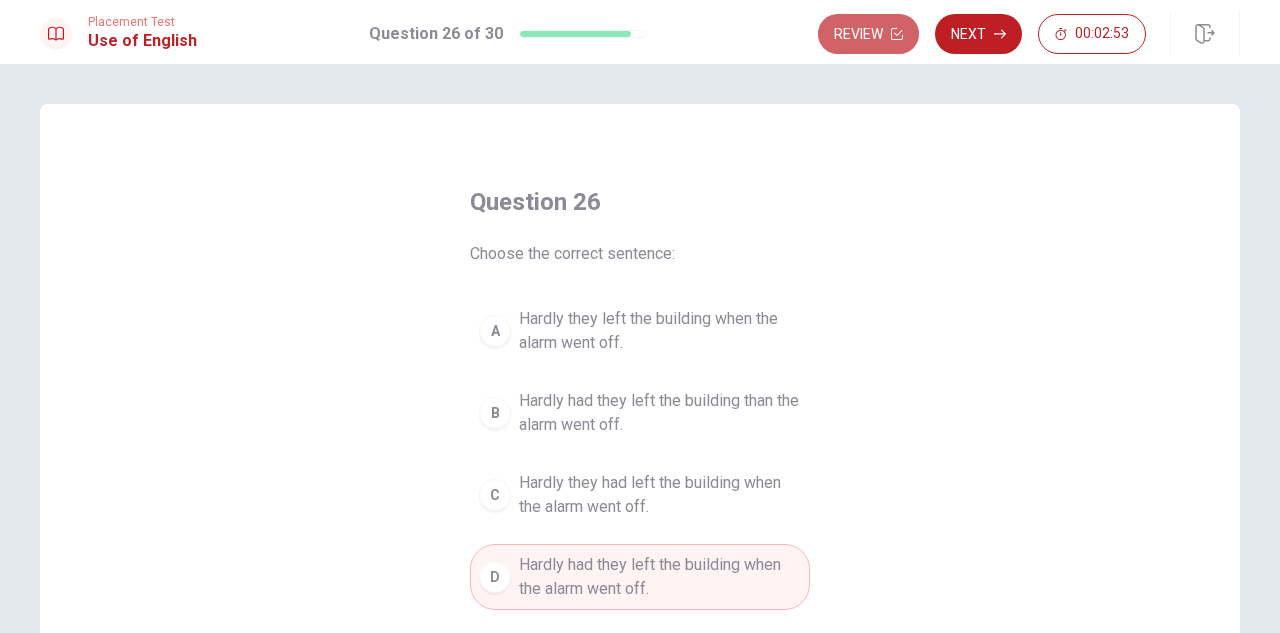 click on "Review" at bounding box center [868, 34] 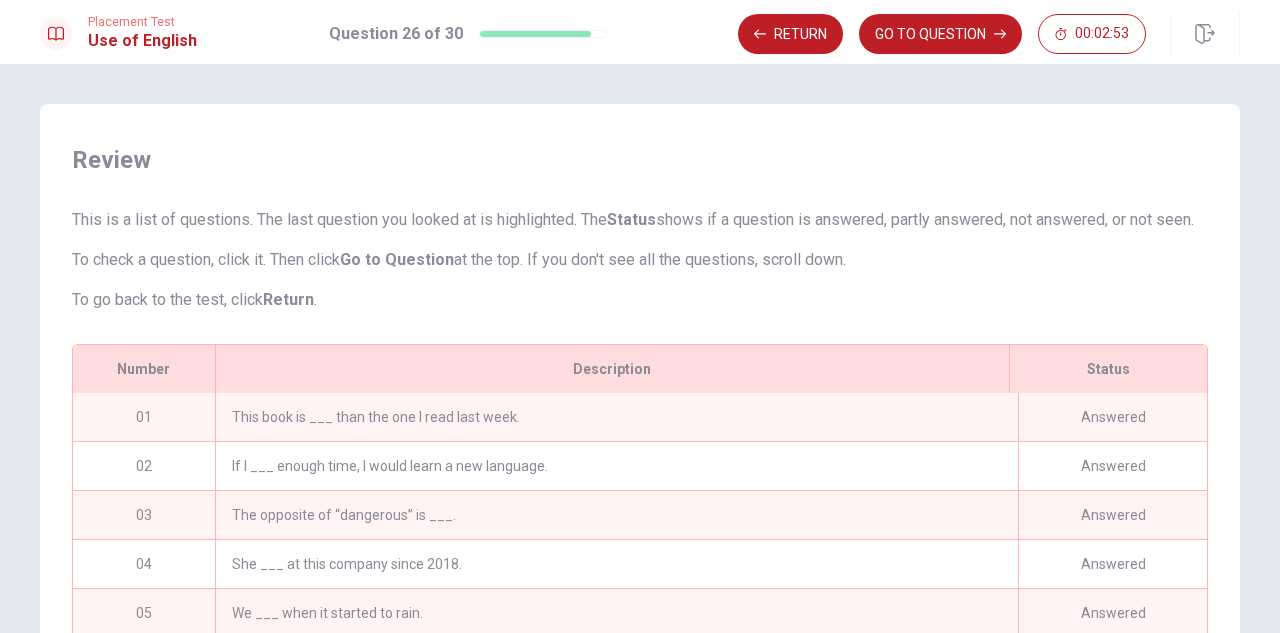 scroll, scrollTop: 375, scrollLeft: 0, axis: vertical 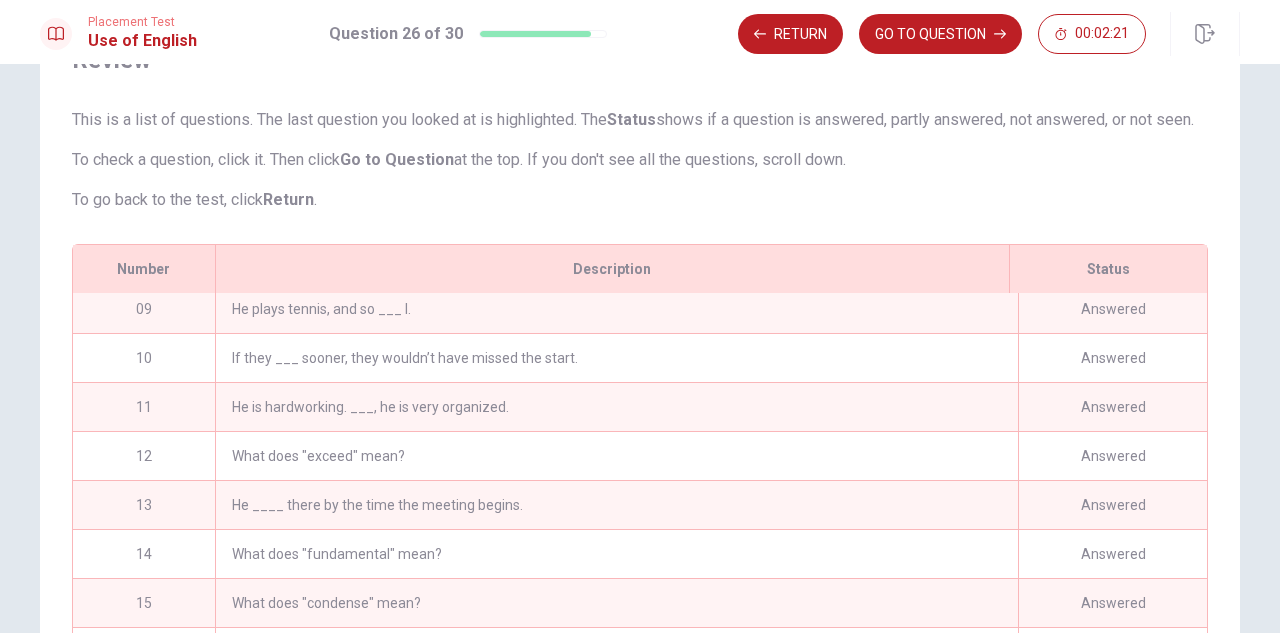 click on "What does "exceed" mean?" at bounding box center [616, 456] 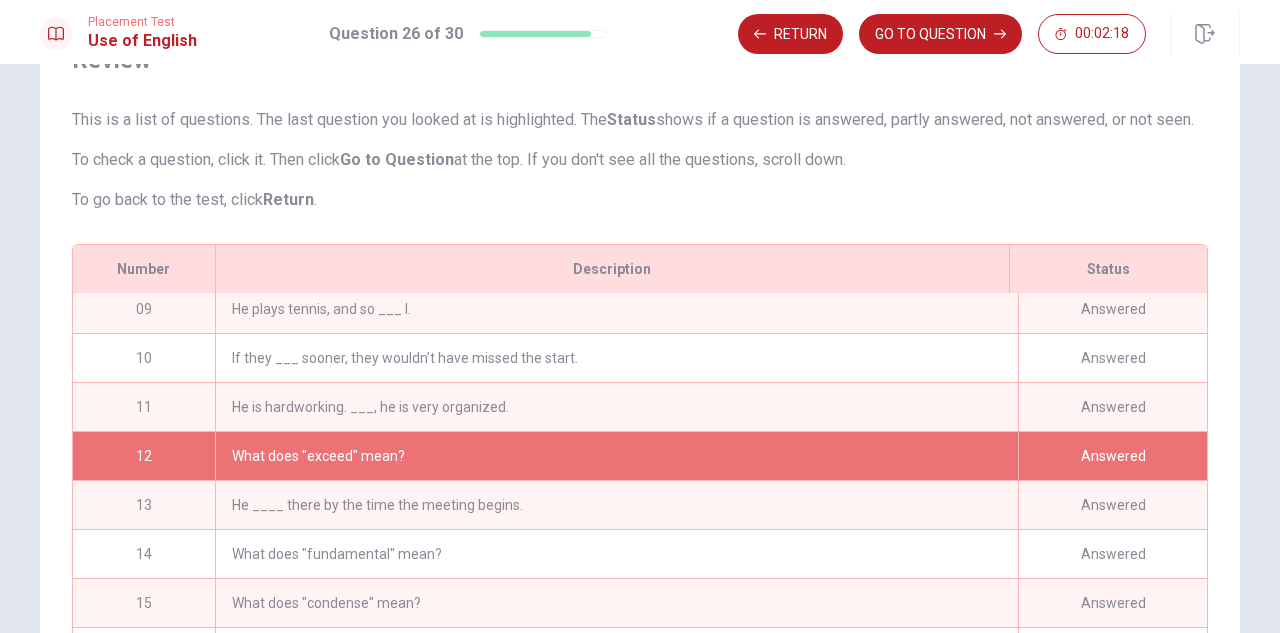 scroll, scrollTop: 500, scrollLeft: 0, axis: vertical 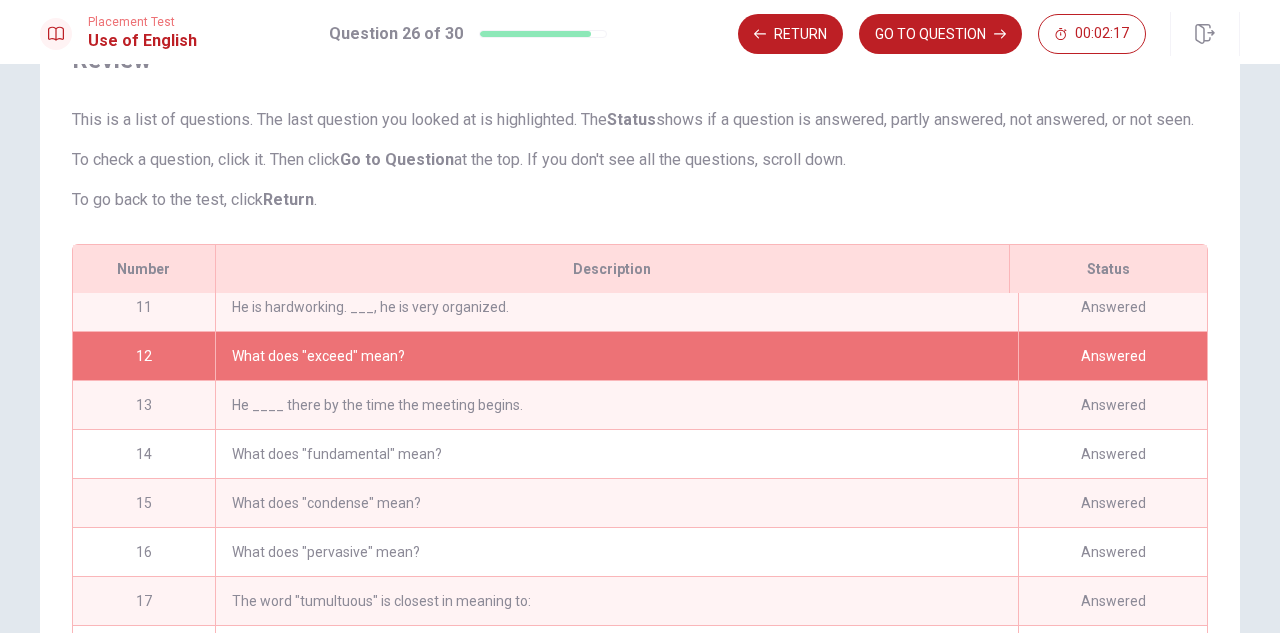 click on "Answered" at bounding box center [1112, 356] 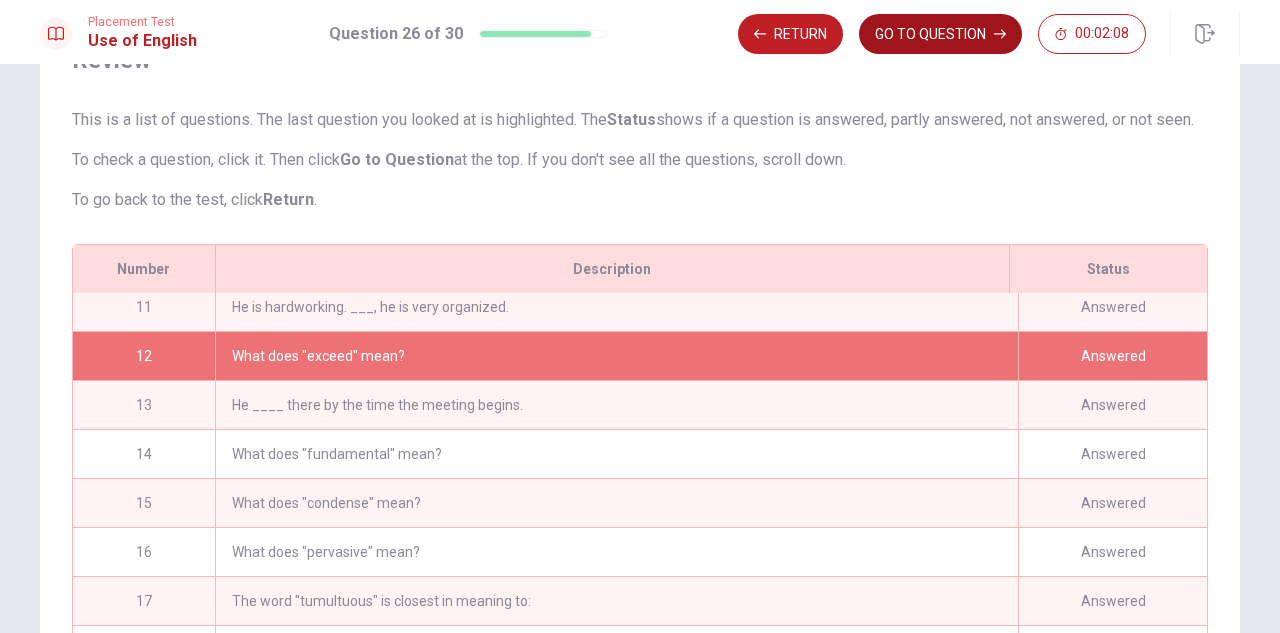 click on "GO TO QUESTION" at bounding box center [940, 34] 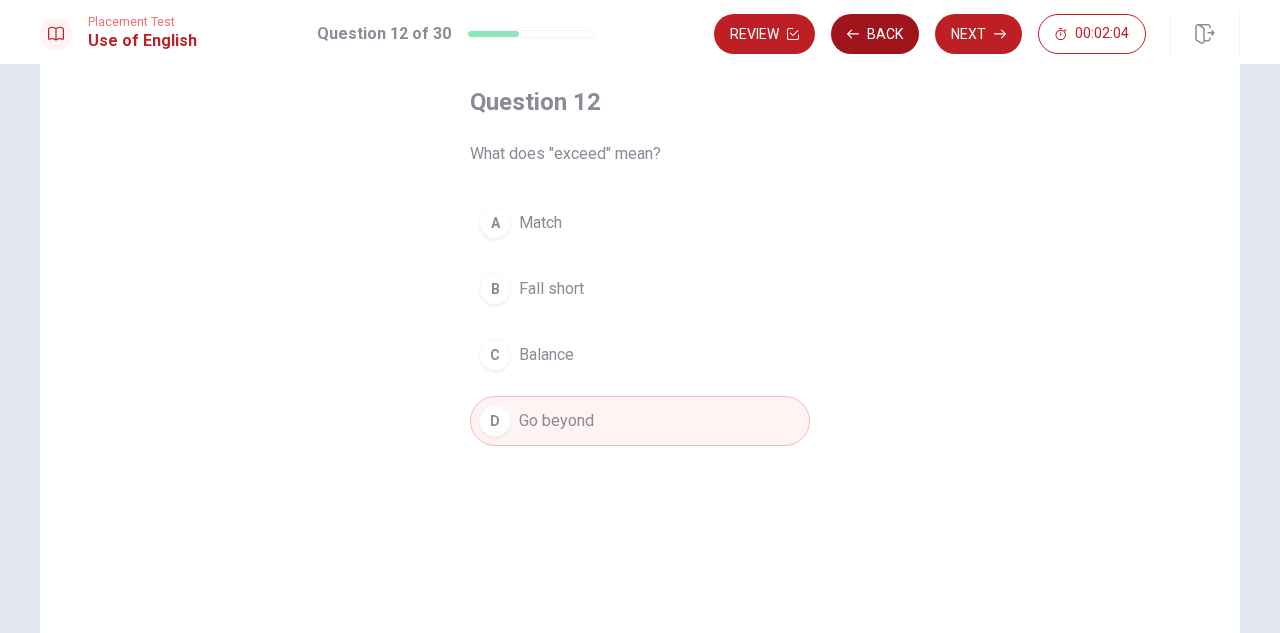 click on "Back" at bounding box center (875, 34) 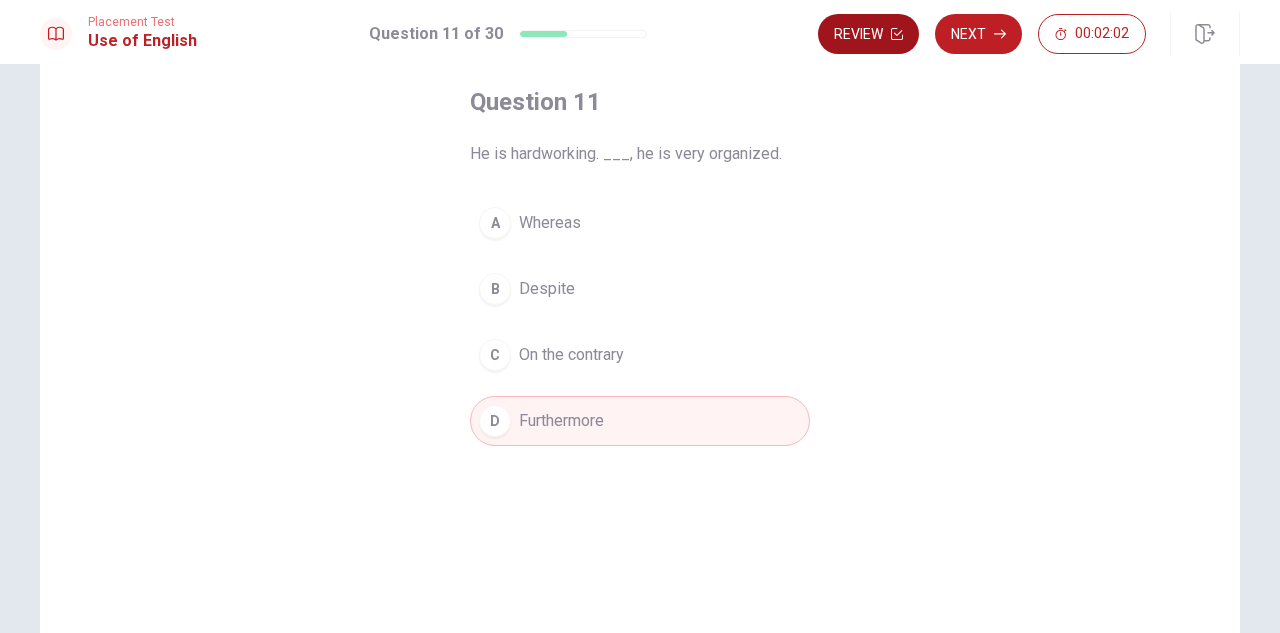 click on "Review" at bounding box center (868, 34) 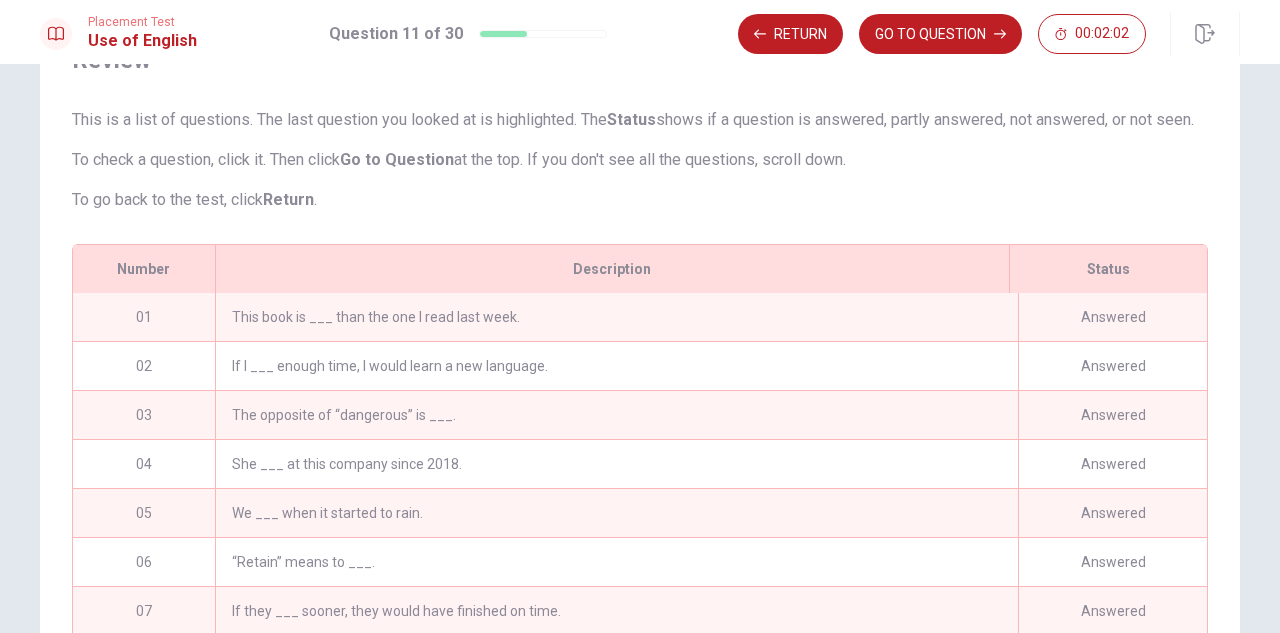 scroll, scrollTop: 353, scrollLeft: 0, axis: vertical 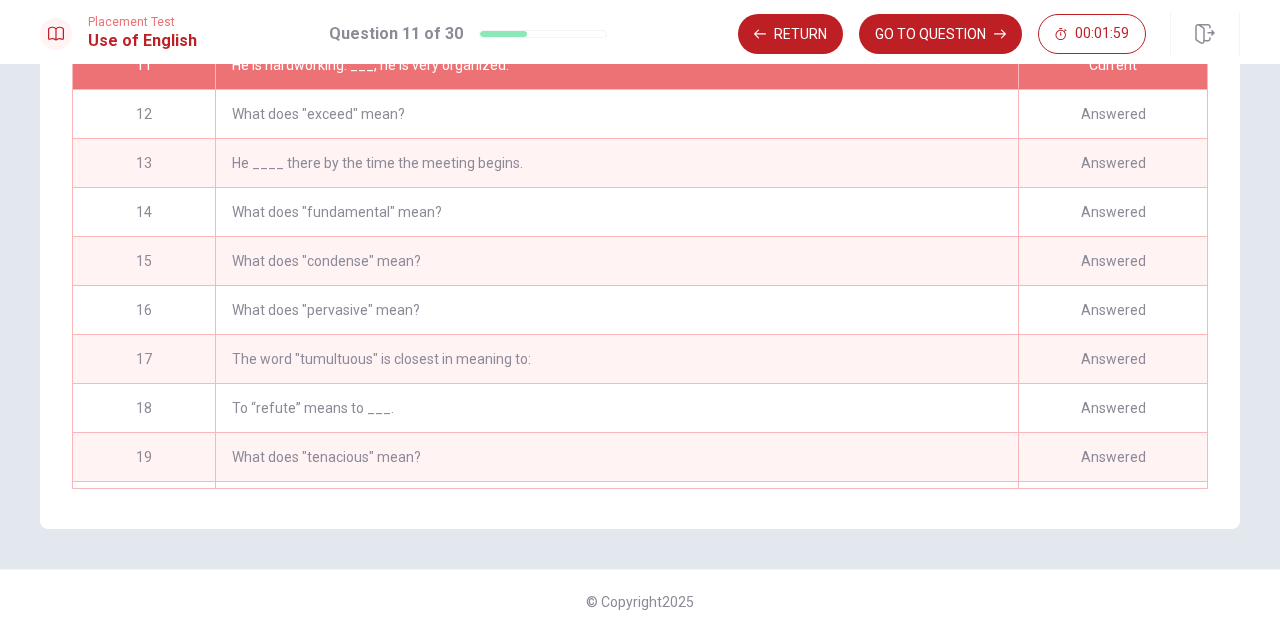 click on "What does "pervasive" mean?" at bounding box center (616, 310) 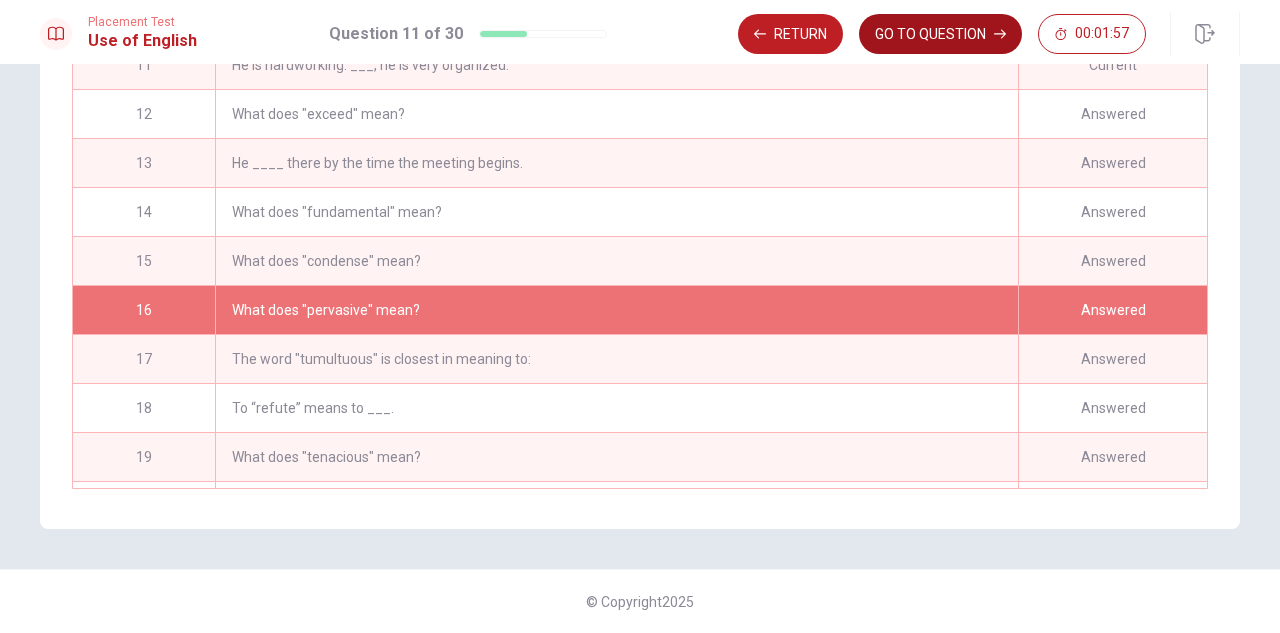 click on "GO TO QUESTION" at bounding box center (940, 34) 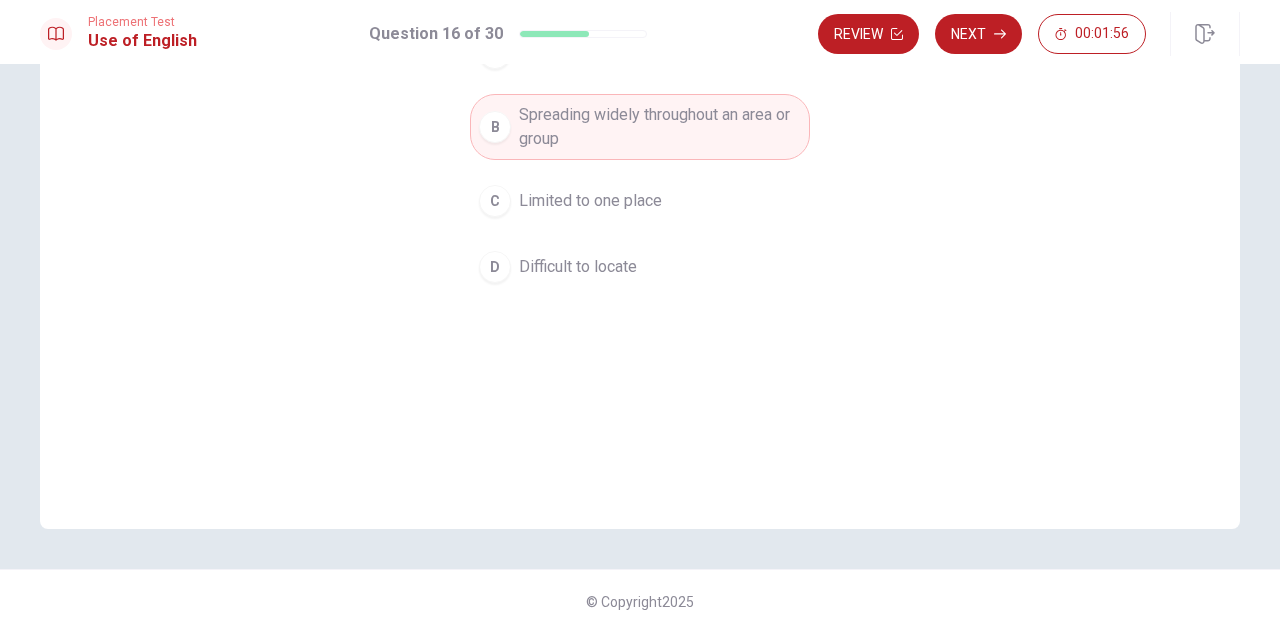 scroll, scrollTop: 170, scrollLeft: 0, axis: vertical 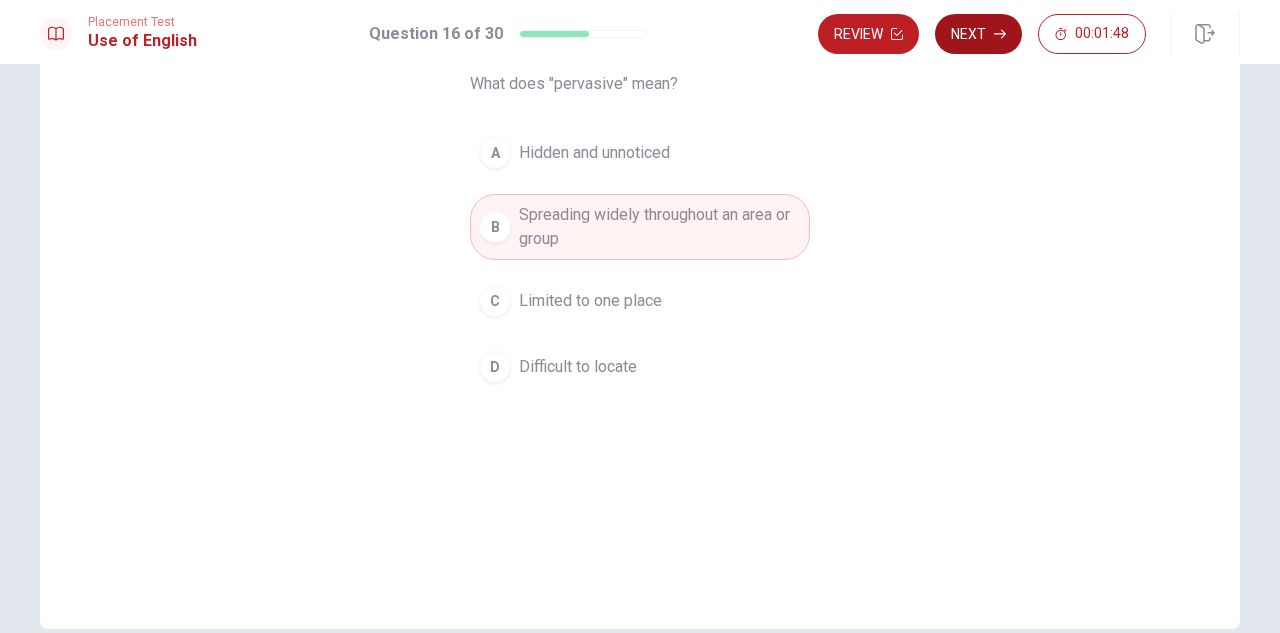 click on "Next" at bounding box center [978, 34] 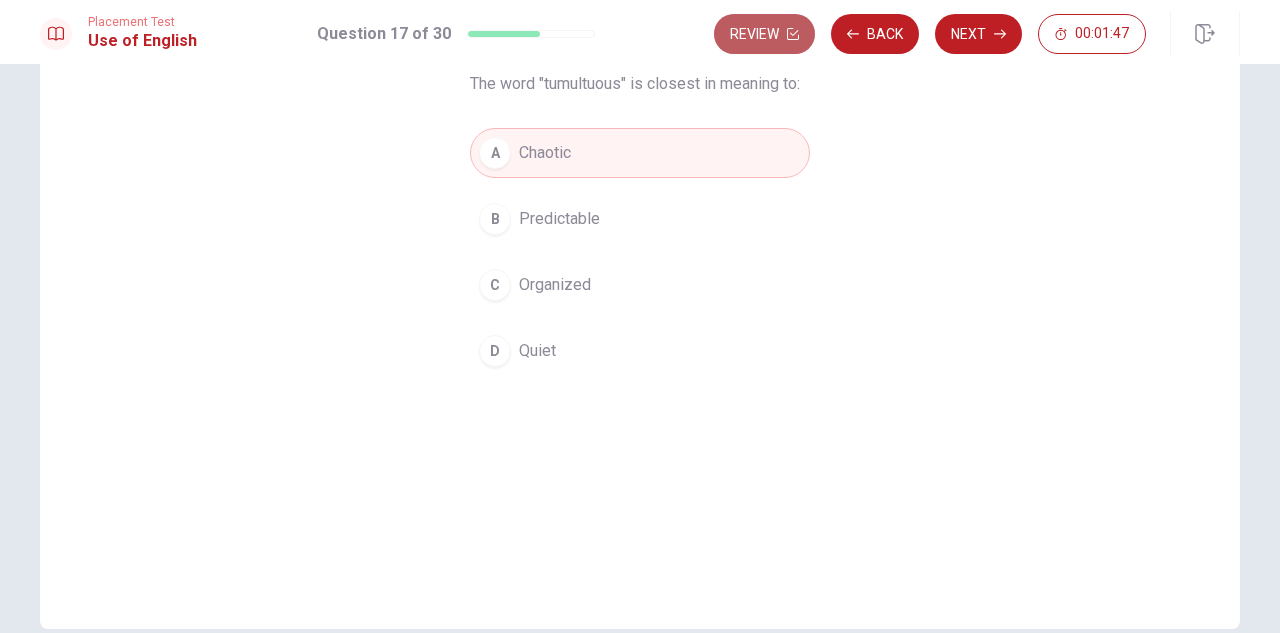 click on "Review" at bounding box center [764, 34] 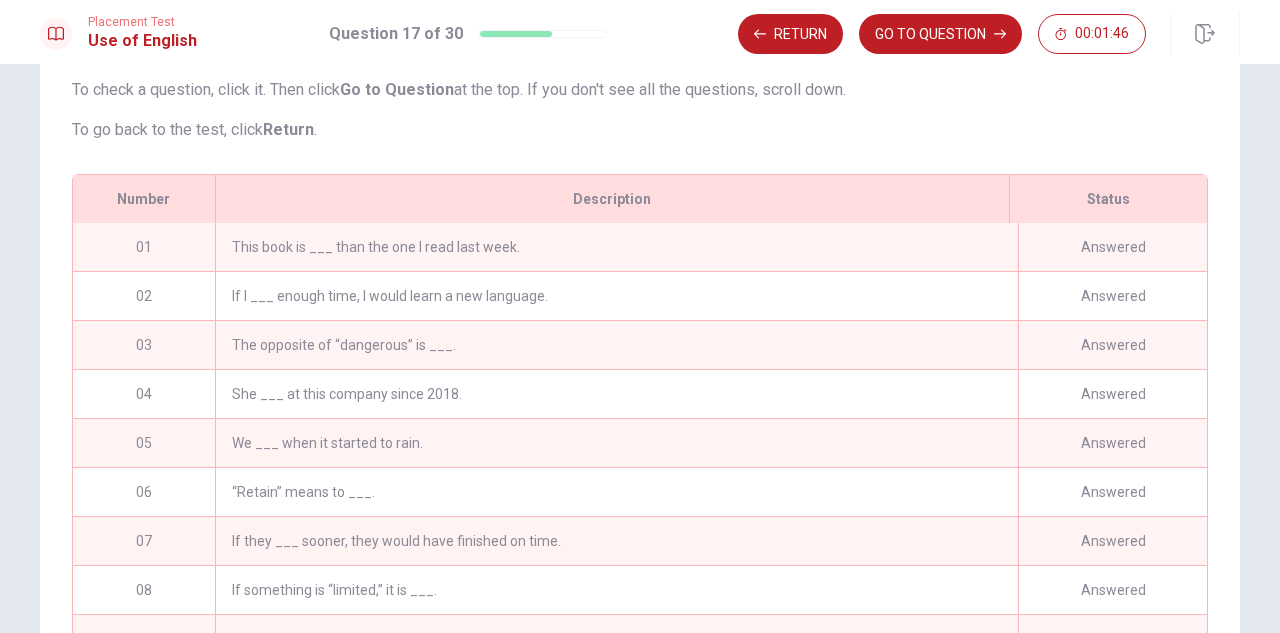 scroll, scrollTop: 353, scrollLeft: 0, axis: vertical 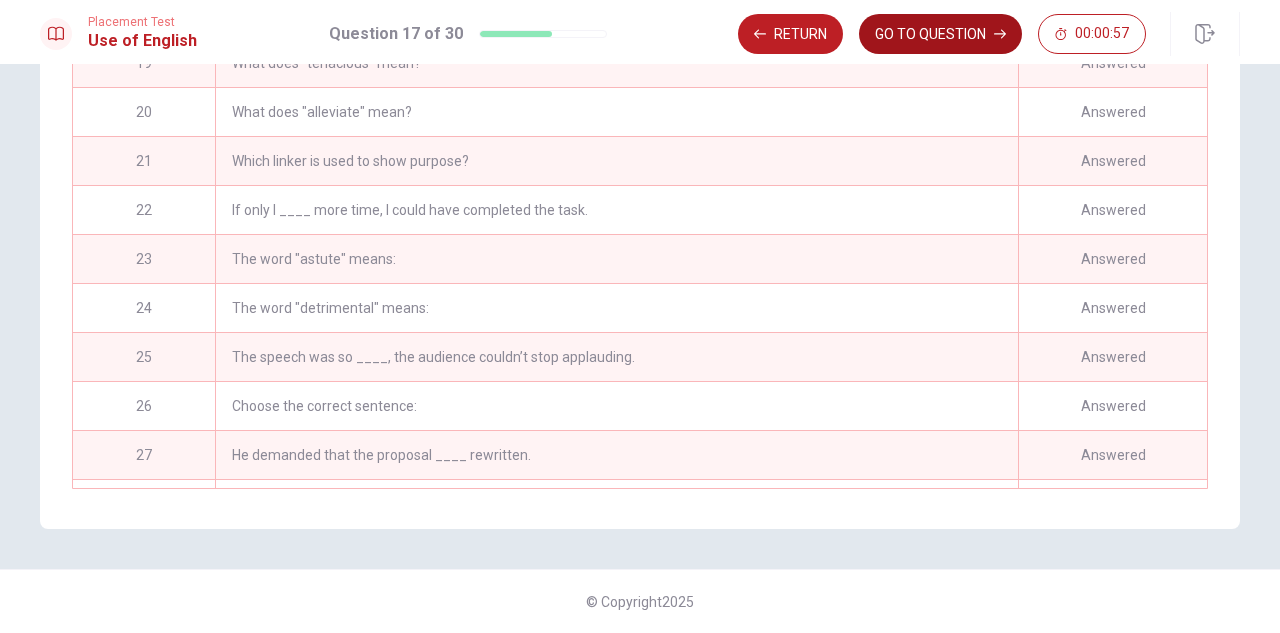 click on "GO TO QUESTION" at bounding box center [940, 34] 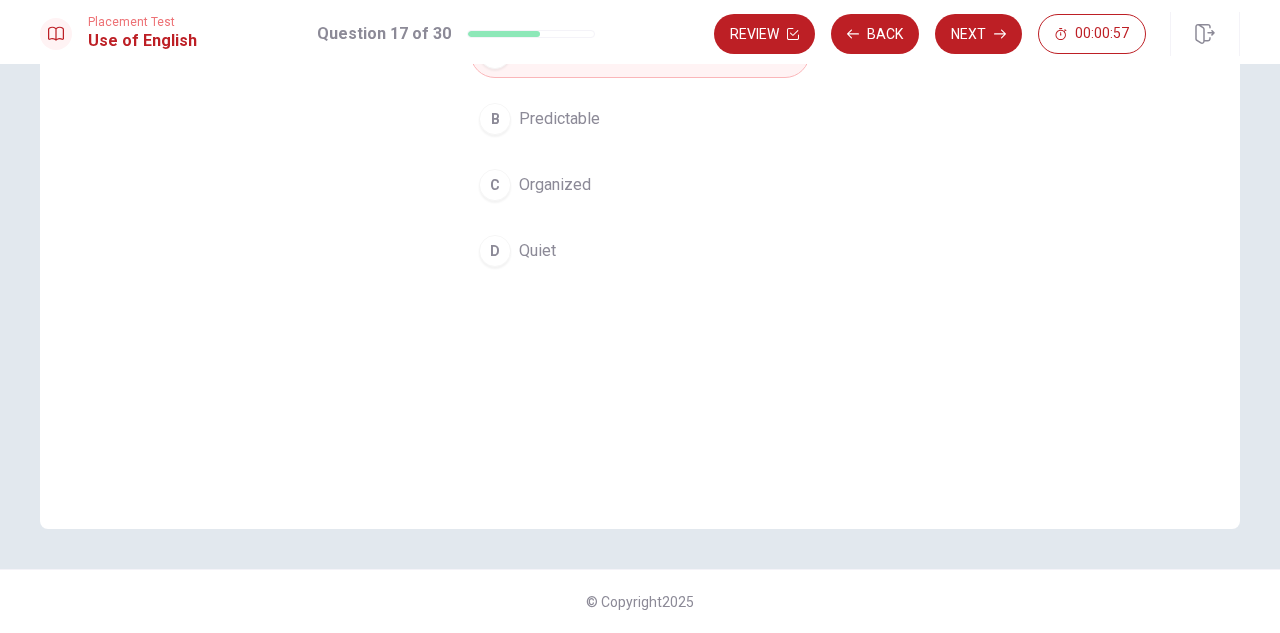 scroll, scrollTop: 270, scrollLeft: 0, axis: vertical 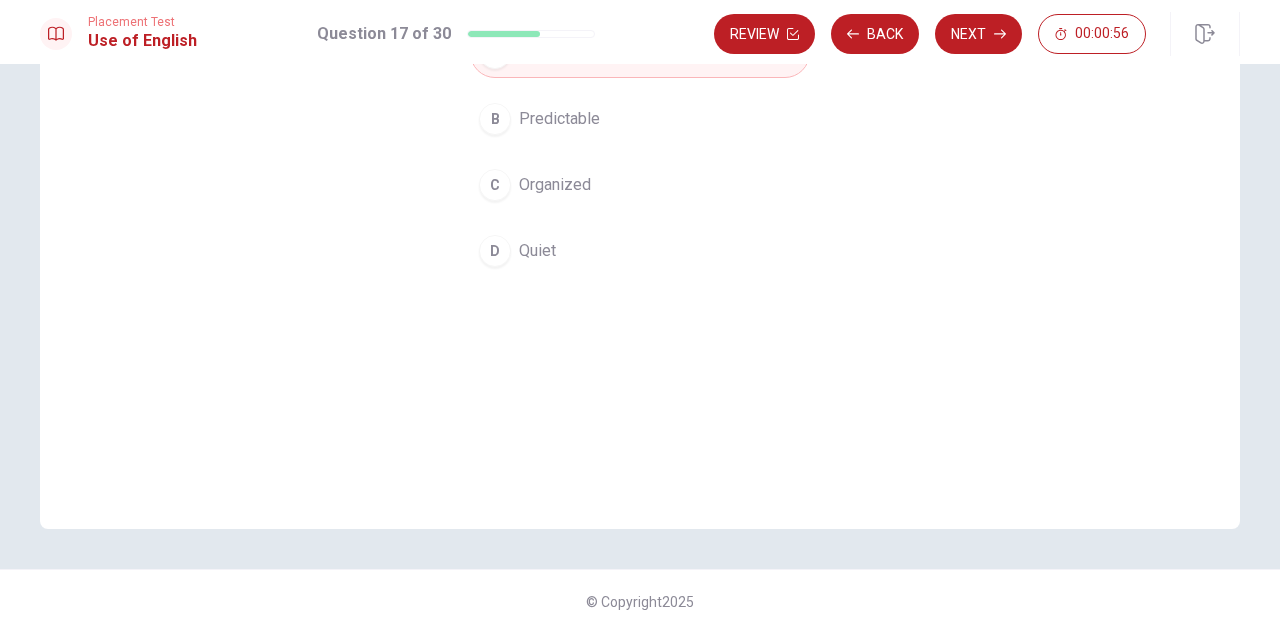 click on "Next" at bounding box center (978, 34) 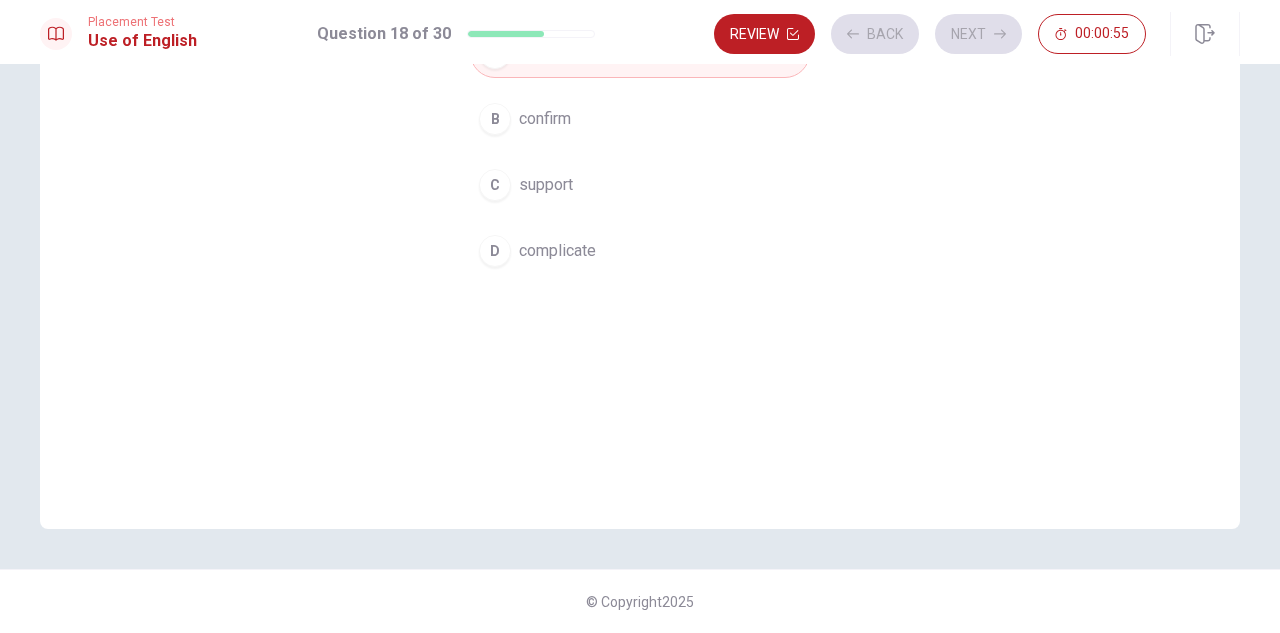click on "Review Back Next 00:00:55" at bounding box center [930, 34] 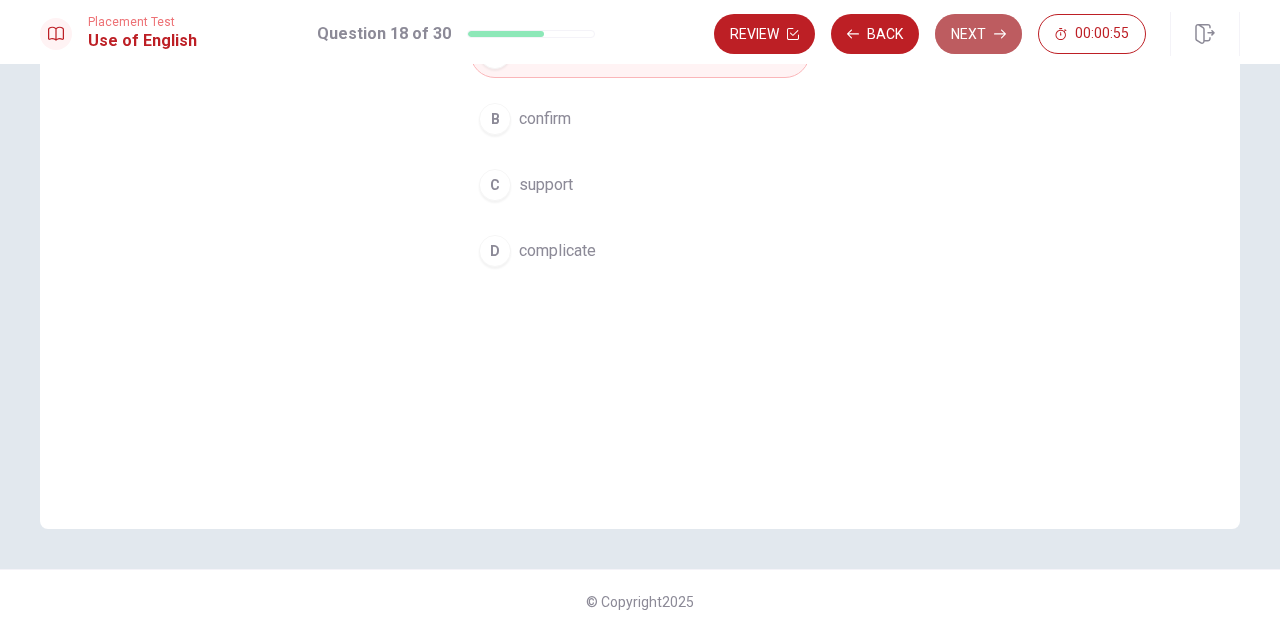click on "Next" at bounding box center (978, 34) 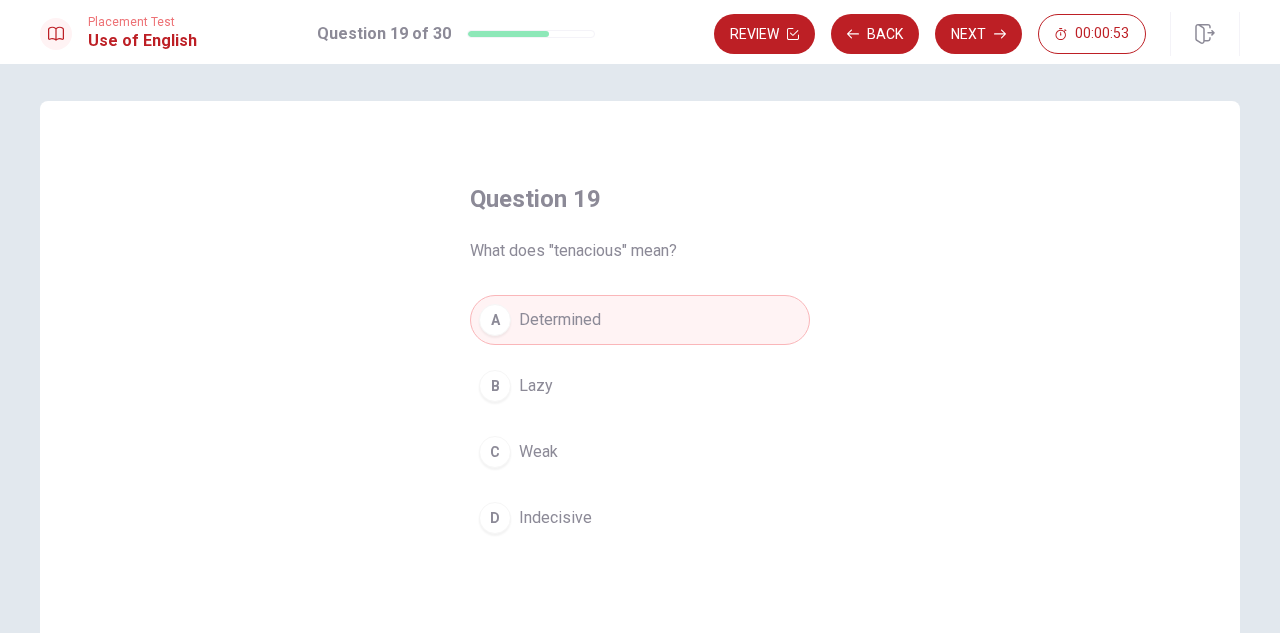 scroll, scrollTop: 0, scrollLeft: 0, axis: both 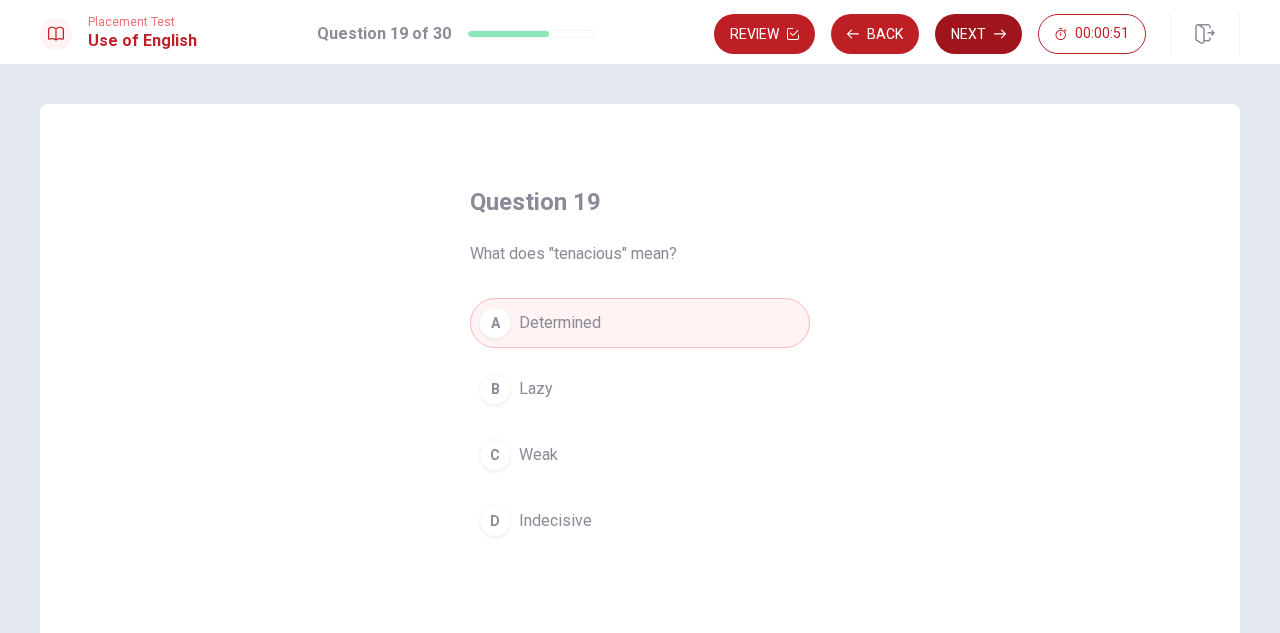 click on "Next" at bounding box center [978, 34] 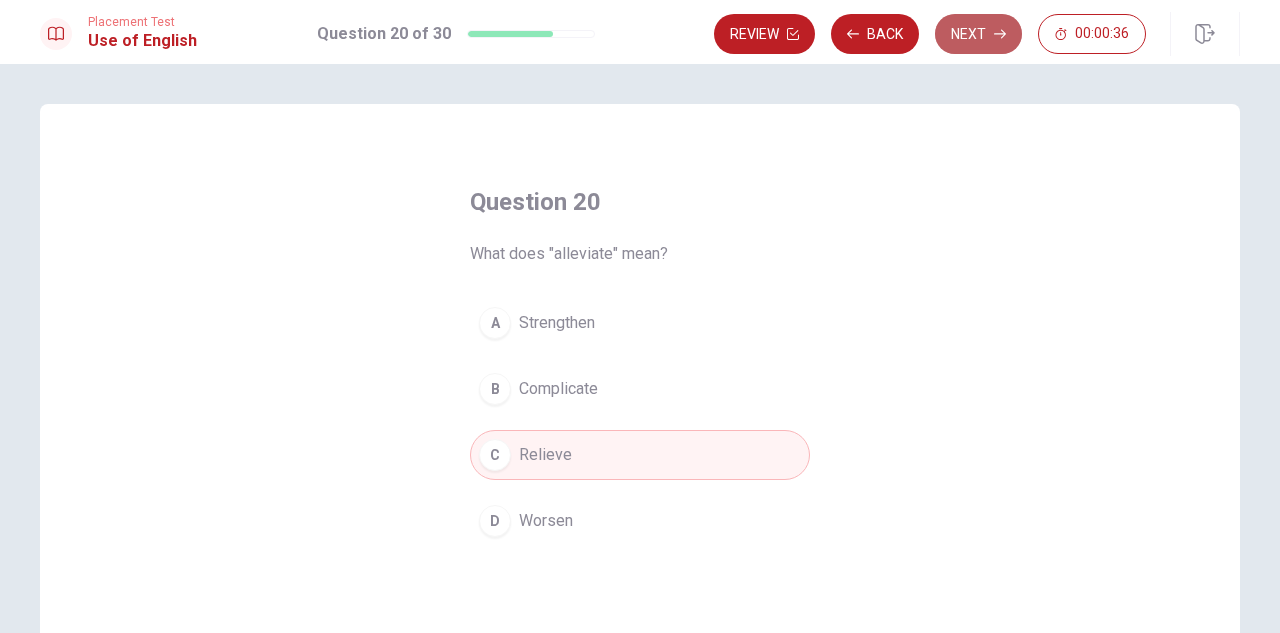 click on "Next" at bounding box center (978, 34) 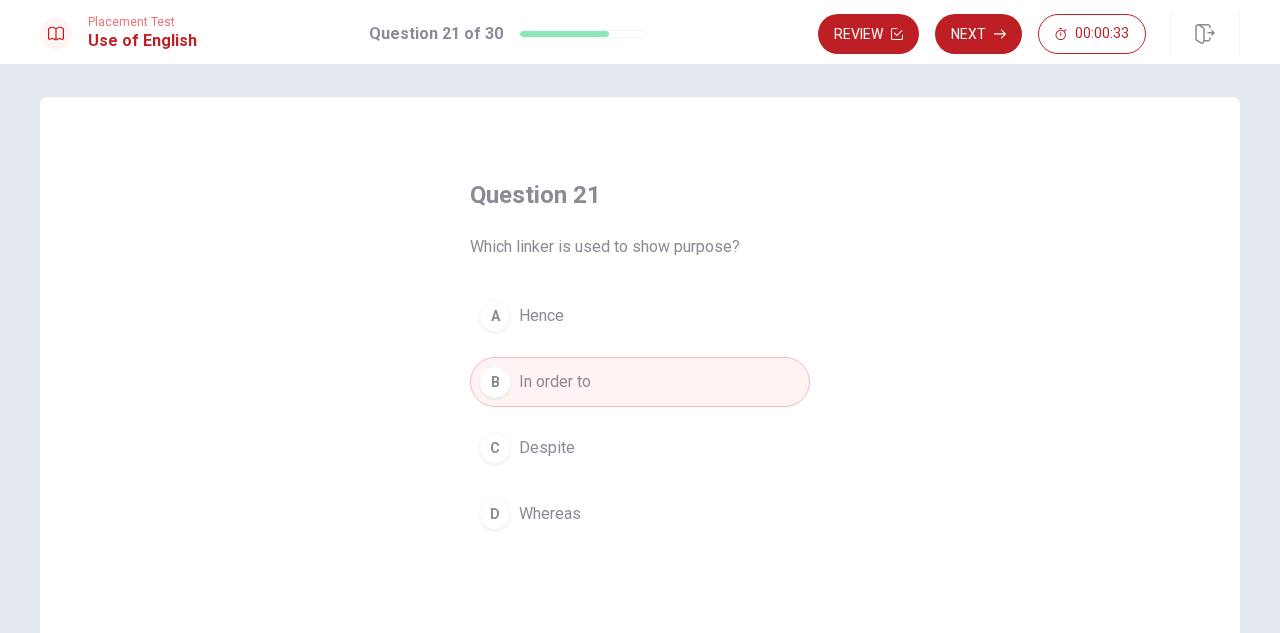scroll, scrollTop: 0, scrollLeft: 0, axis: both 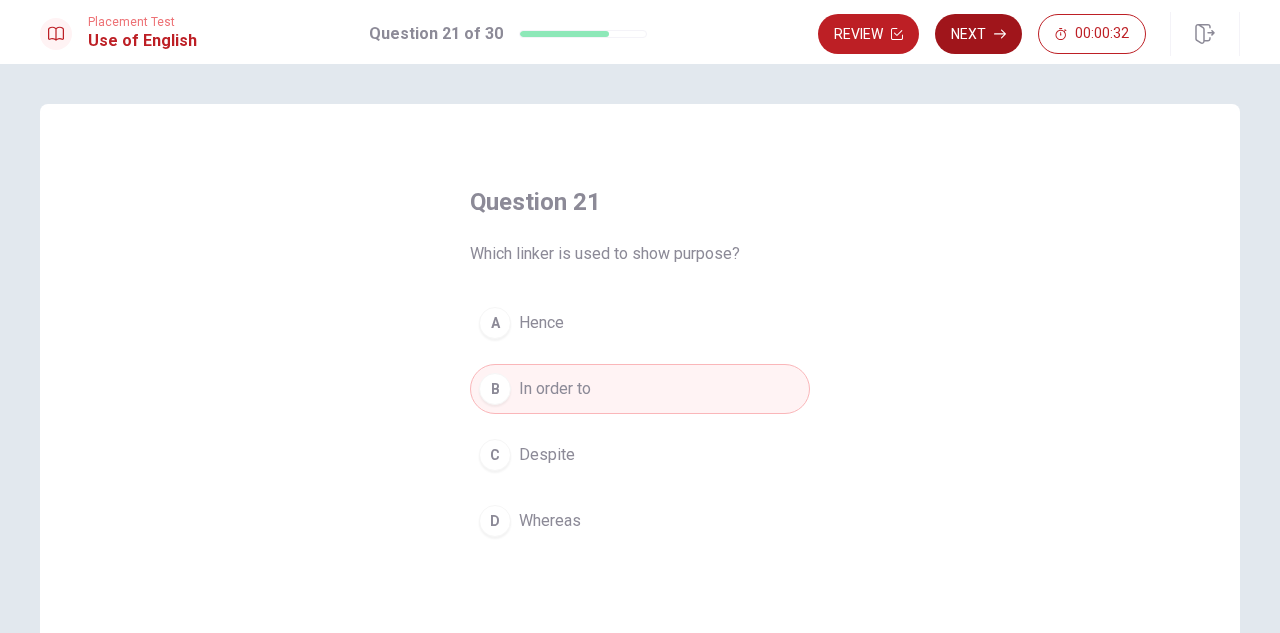 click on "Next" at bounding box center (978, 34) 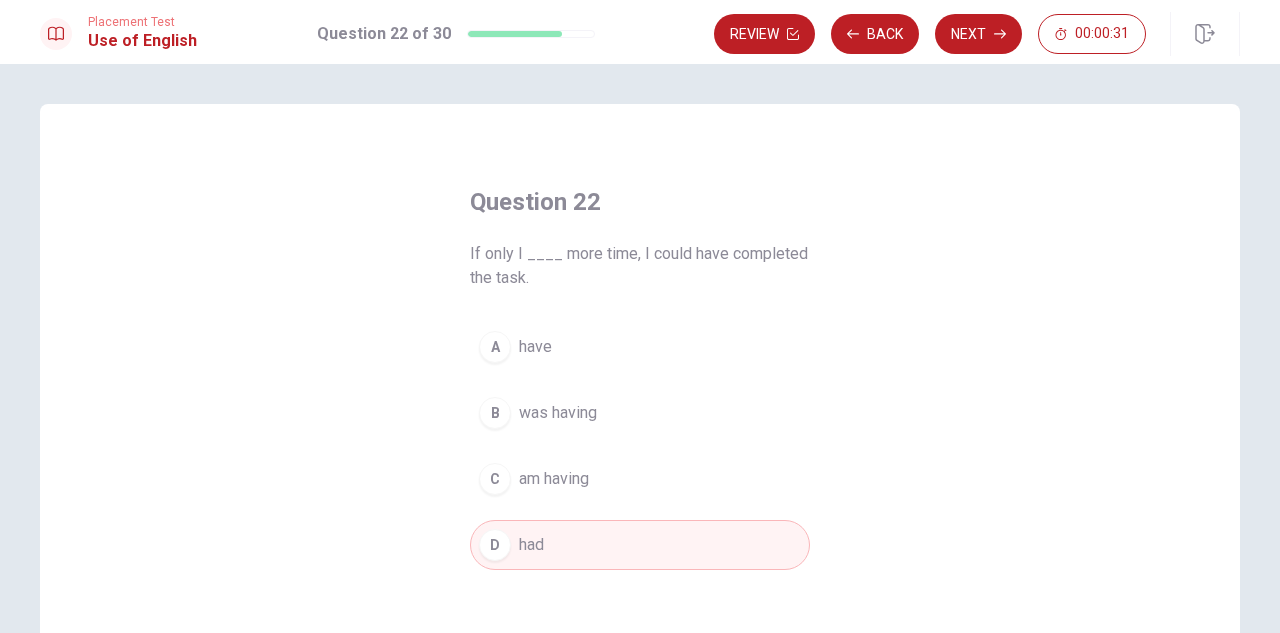 click on "Next" at bounding box center [978, 34] 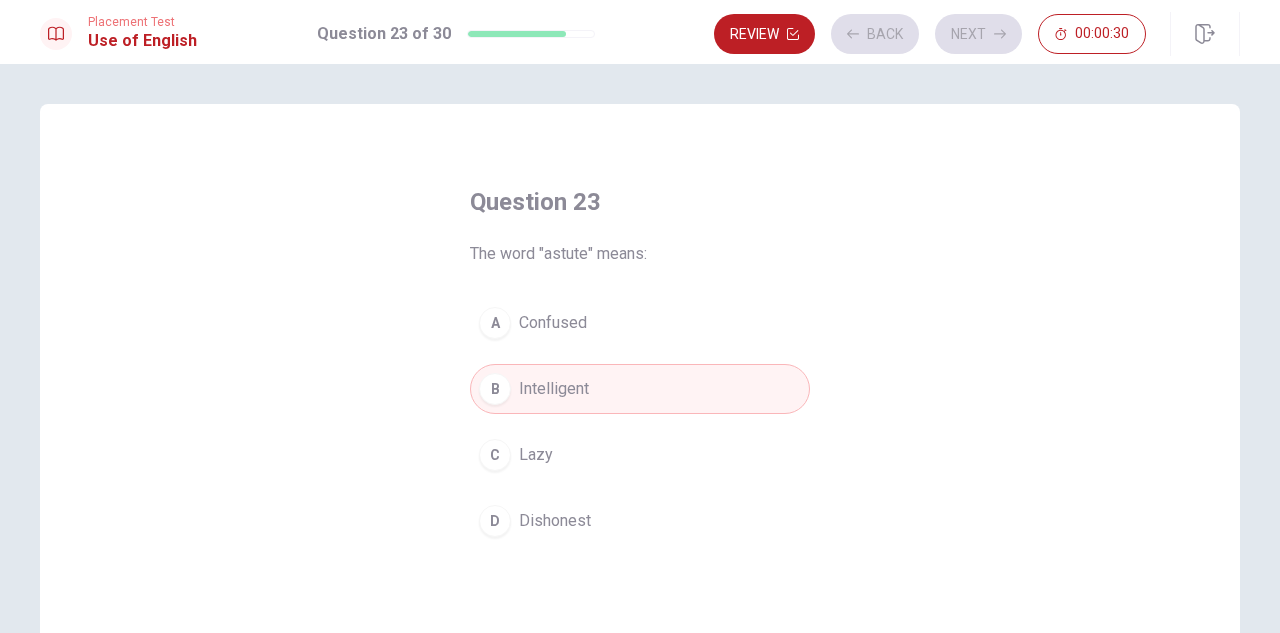 click on "Review Back Next 00:00:30" at bounding box center (930, 34) 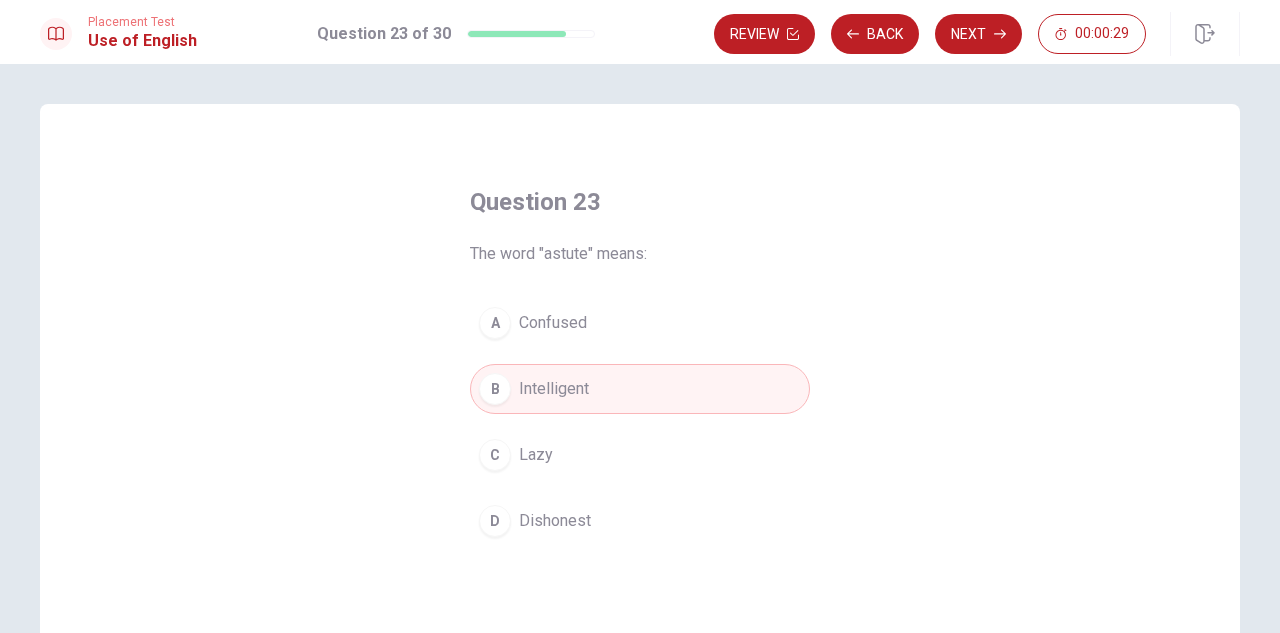 click on "Next" at bounding box center [978, 34] 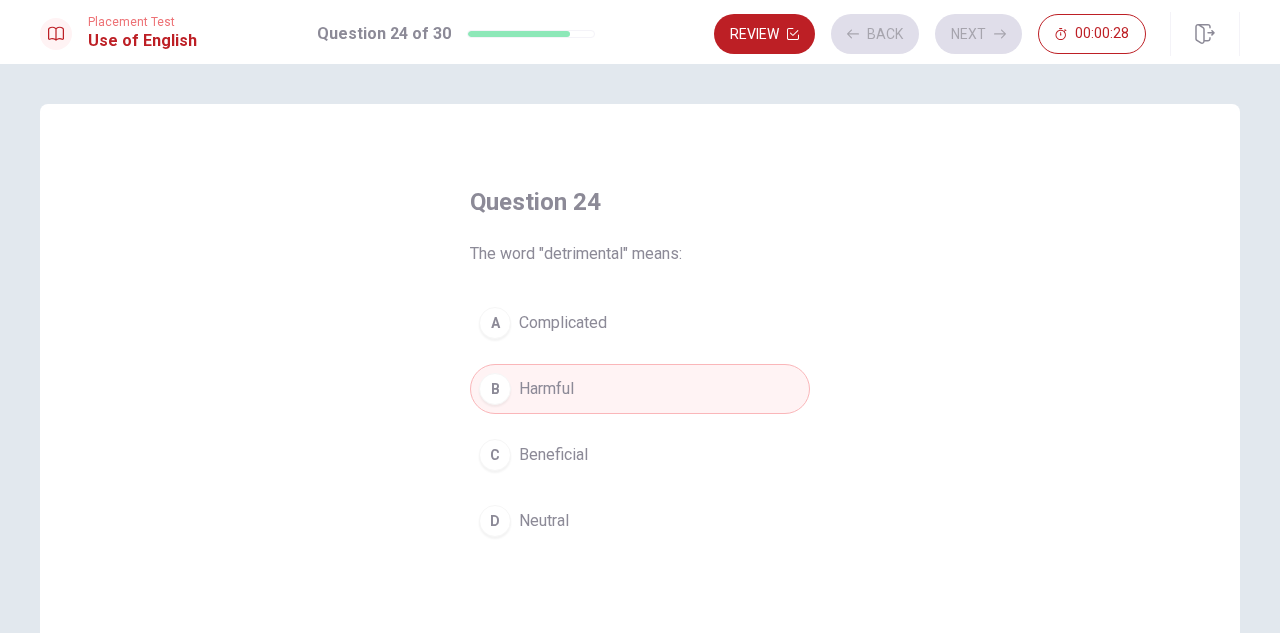 click on "Review Back Next 00:00:28" at bounding box center (930, 34) 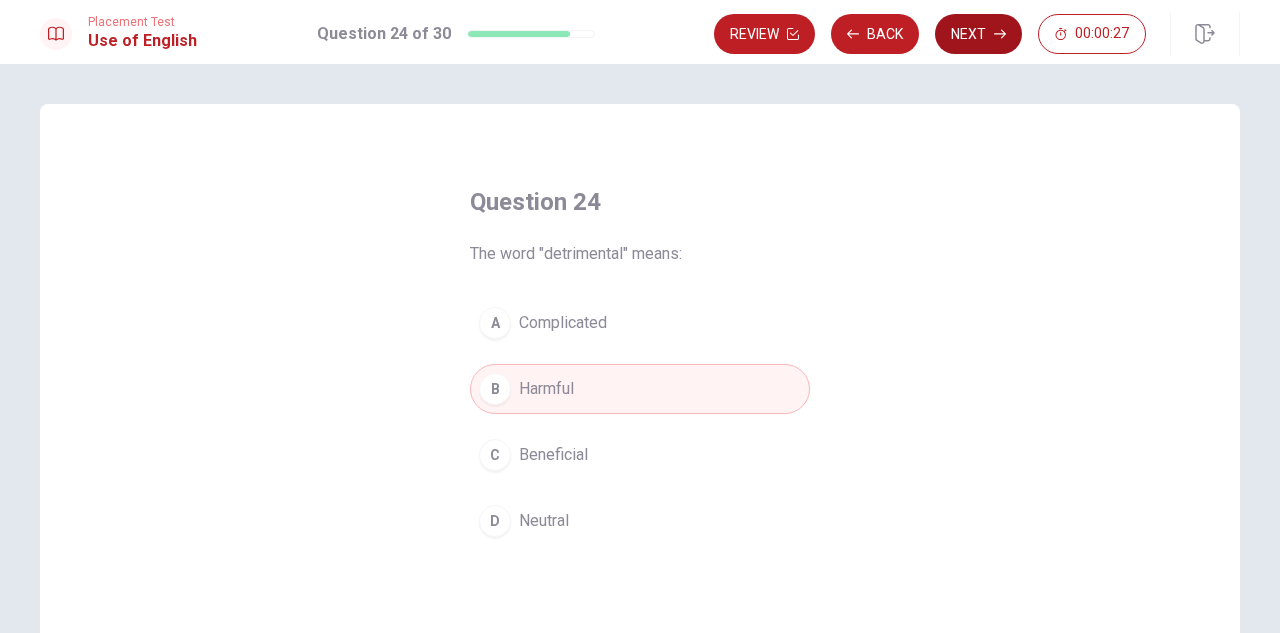 click on "Next" at bounding box center (978, 34) 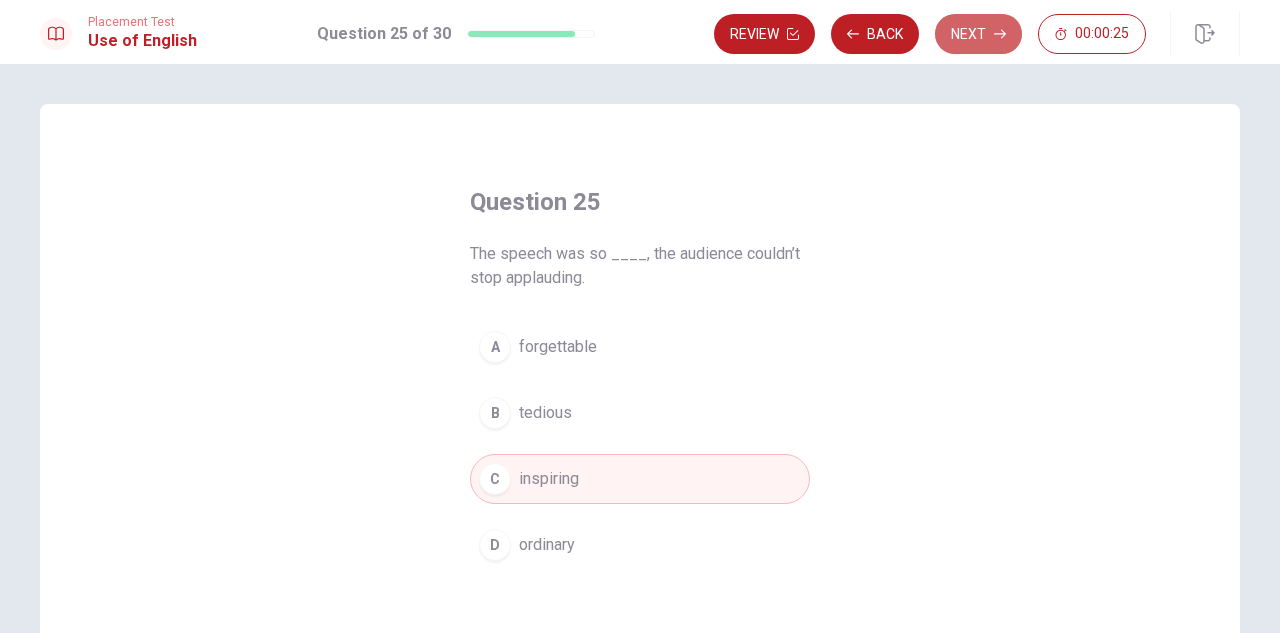 click on "Next" at bounding box center (978, 34) 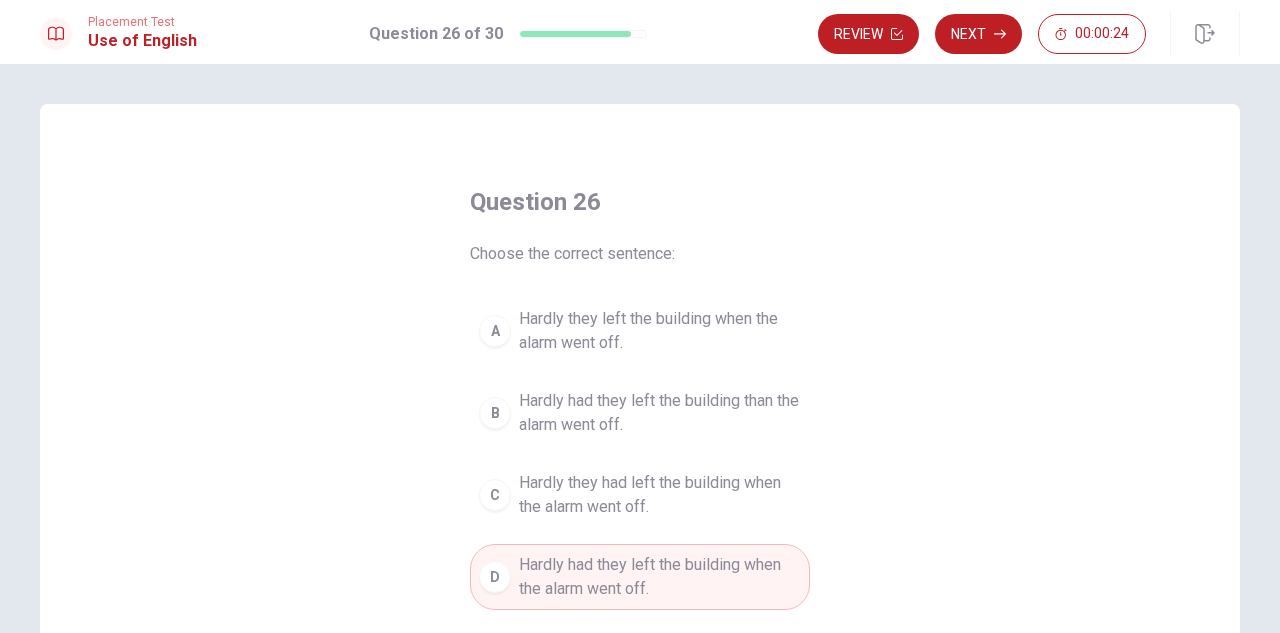 click on "Next" at bounding box center [978, 34] 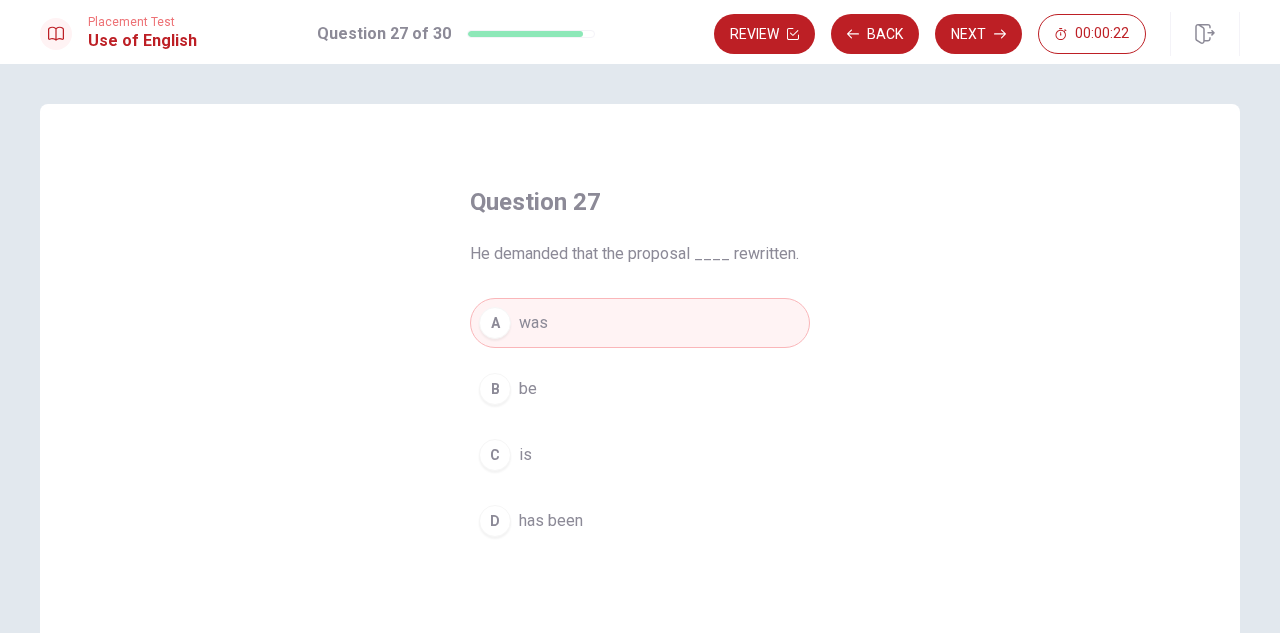 click on "Next" at bounding box center [978, 34] 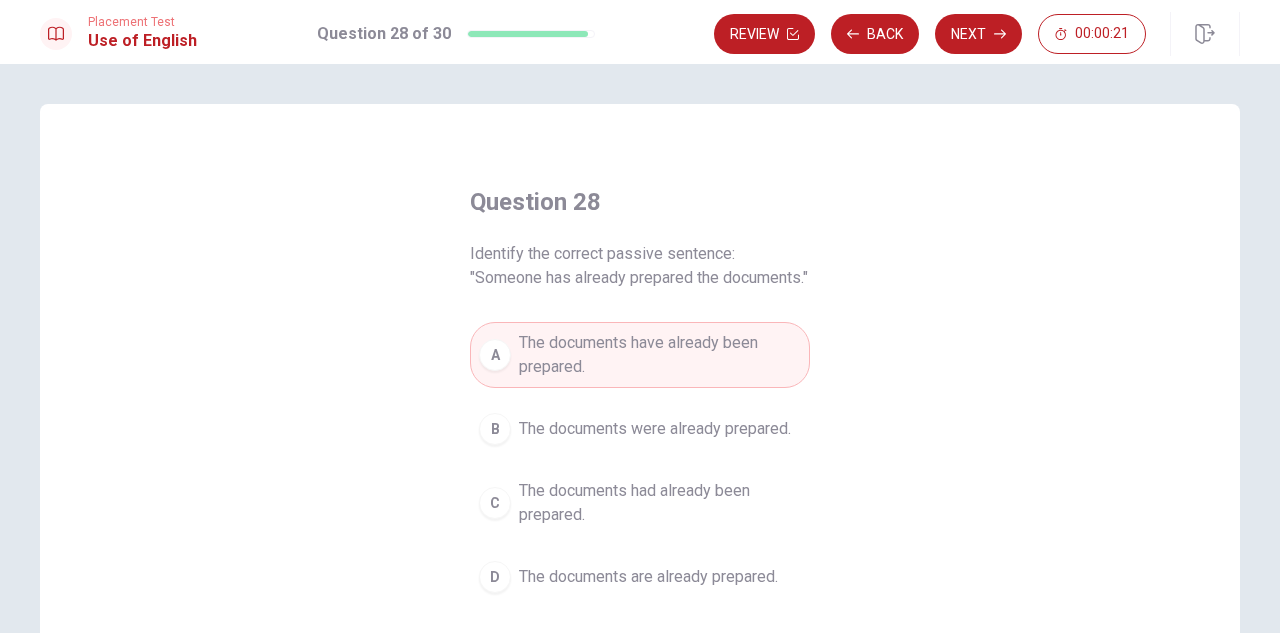 click on "Next" at bounding box center (978, 34) 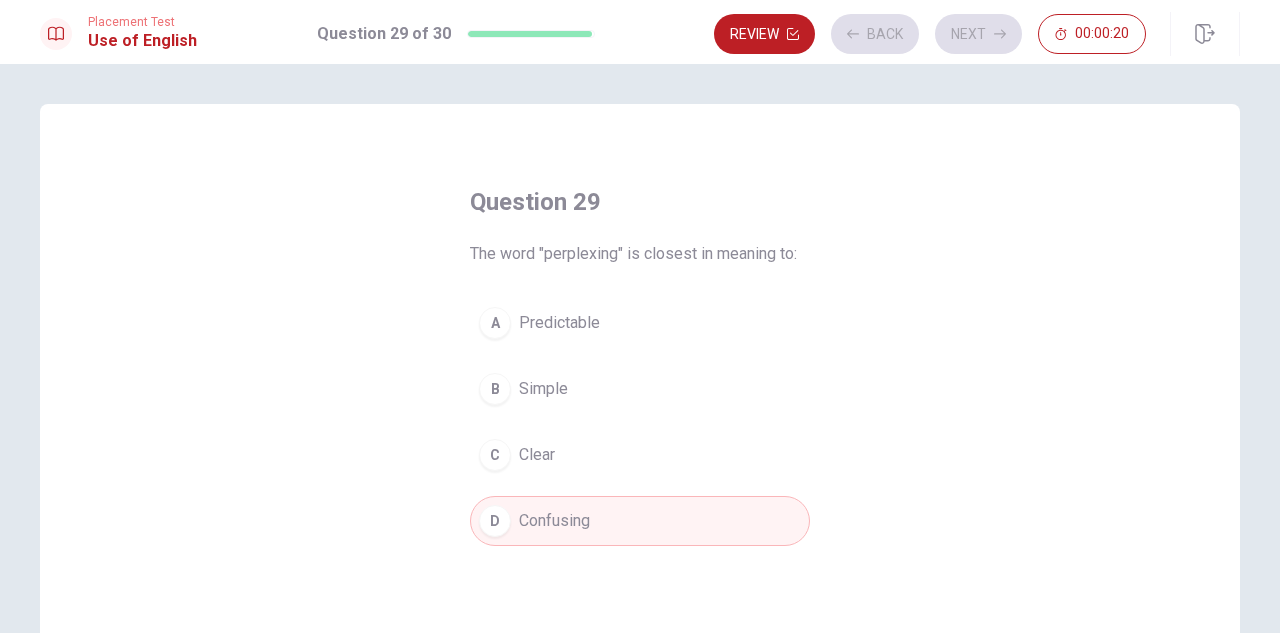 click on "Review Back Next 00:00:20" at bounding box center (930, 34) 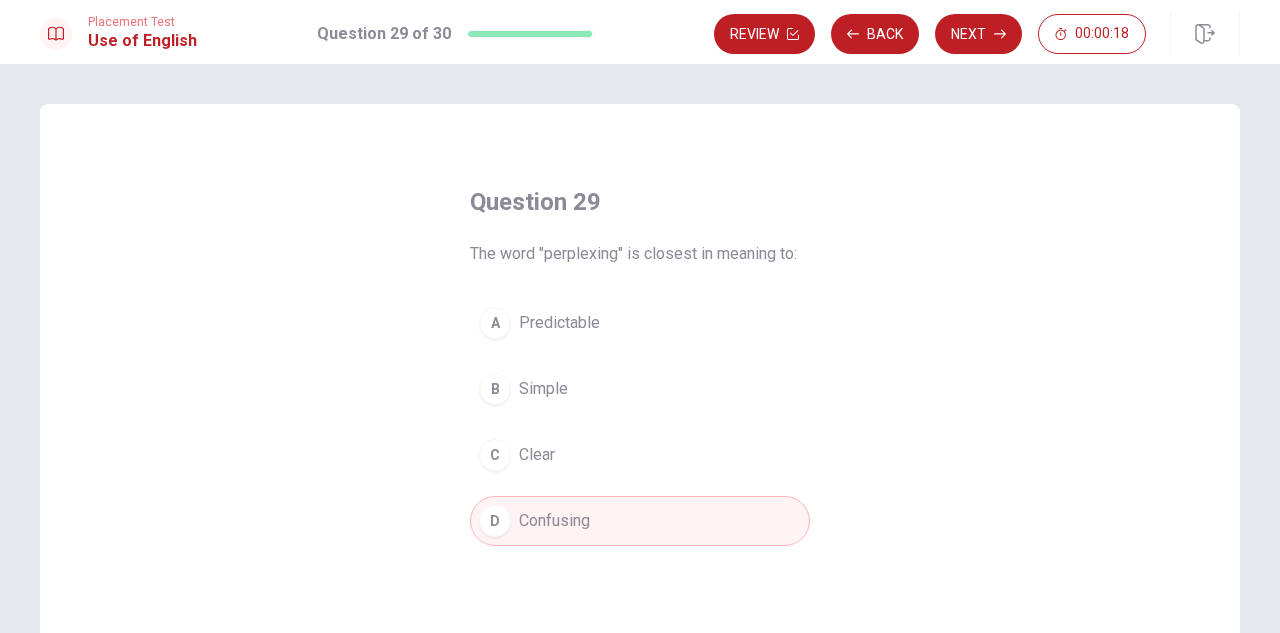 click on "Next" at bounding box center (978, 34) 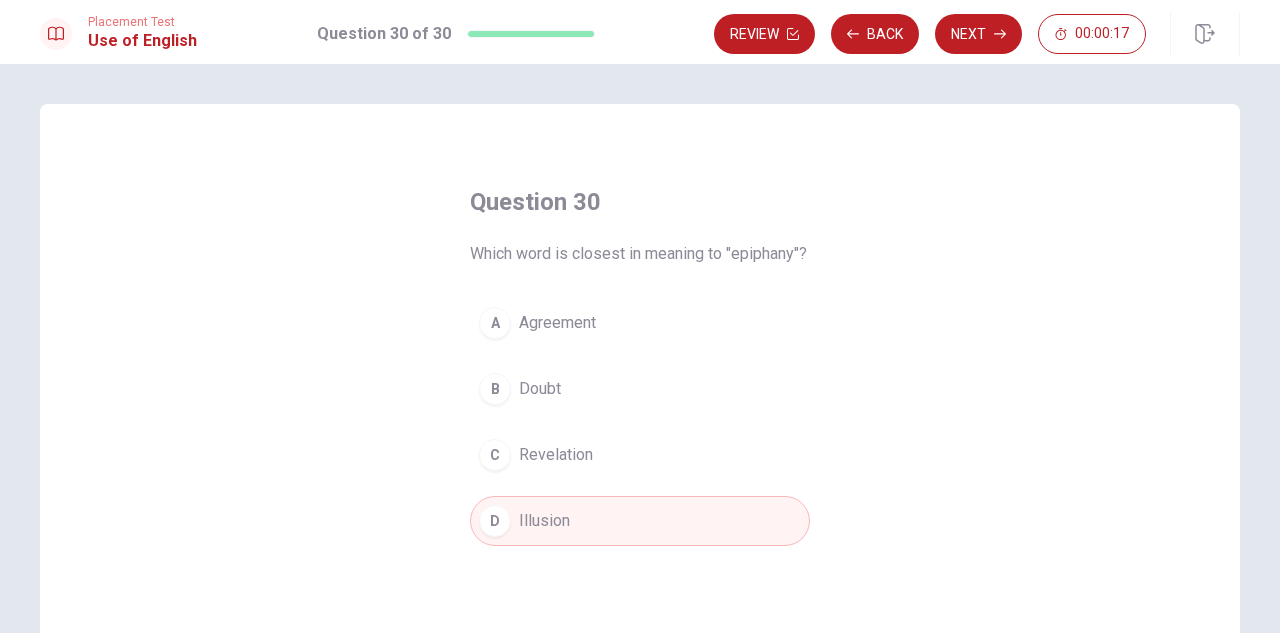 click on "Next" at bounding box center (978, 34) 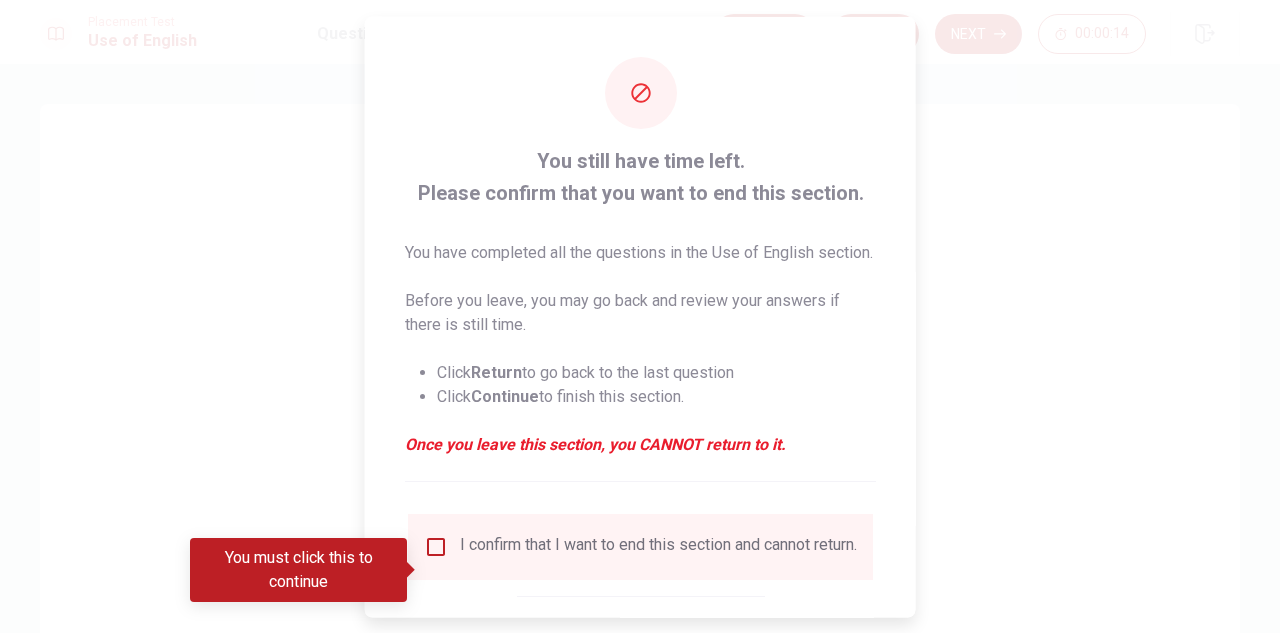 click on "I confirm that I want to end this section and cannot return." at bounding box center [640, 546] 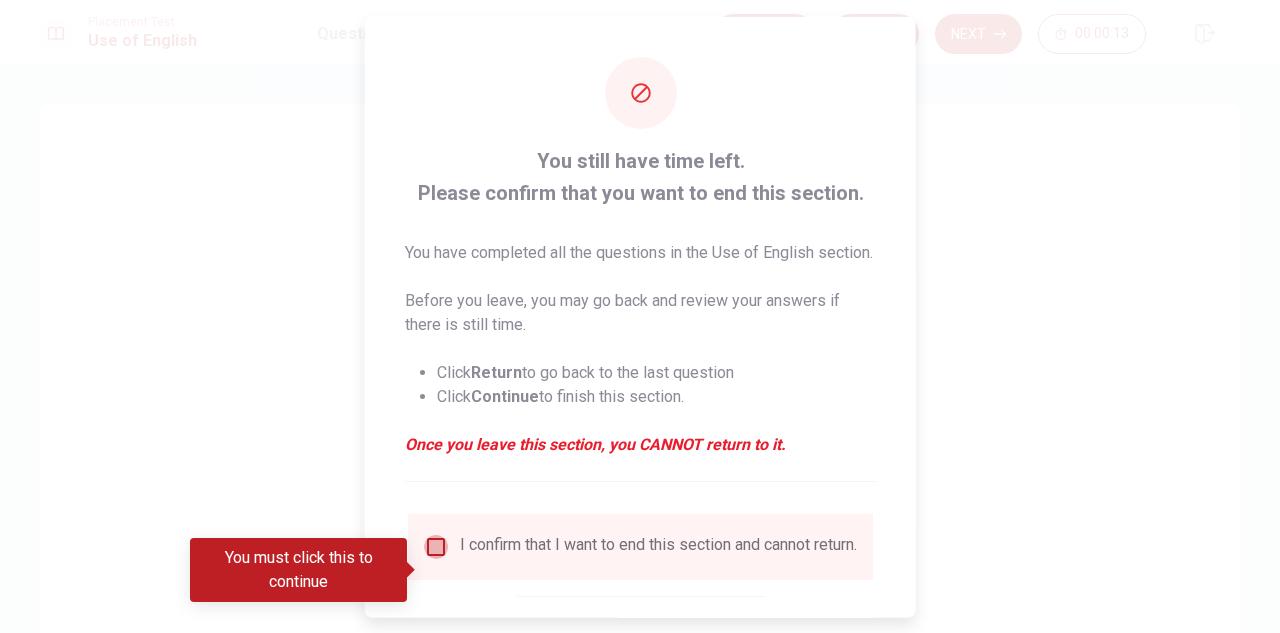 click at bounding box center (436, 546) 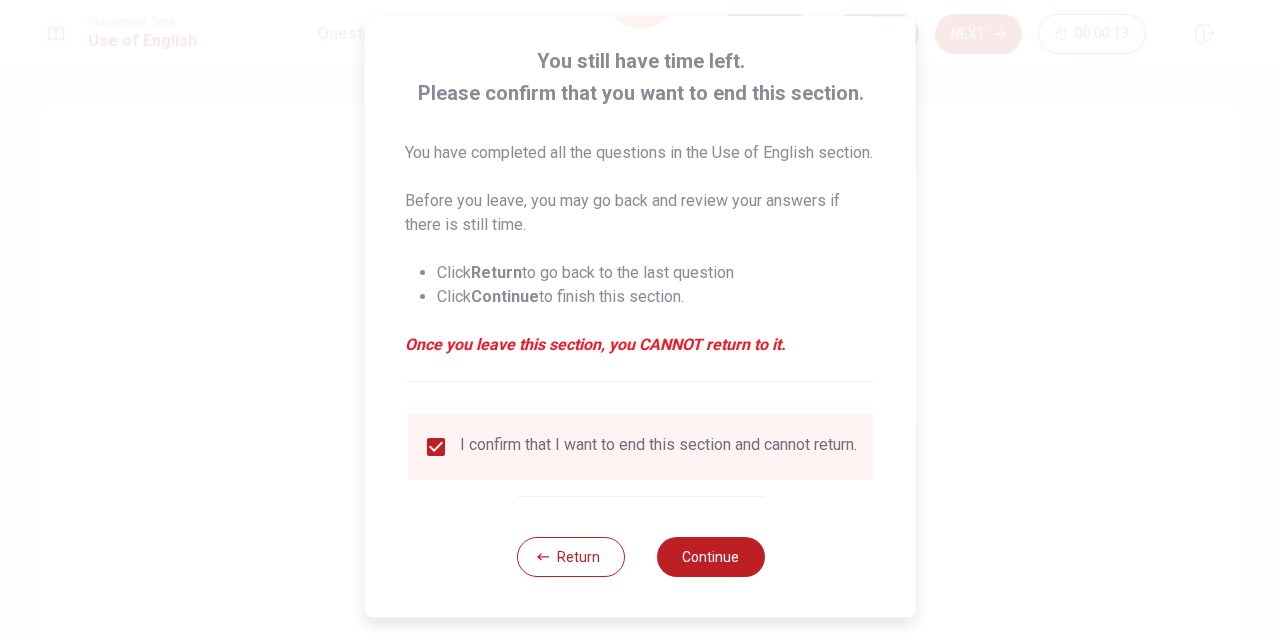 scroll, scrollTop: 137, scrollLeft: 0, axis: vertical 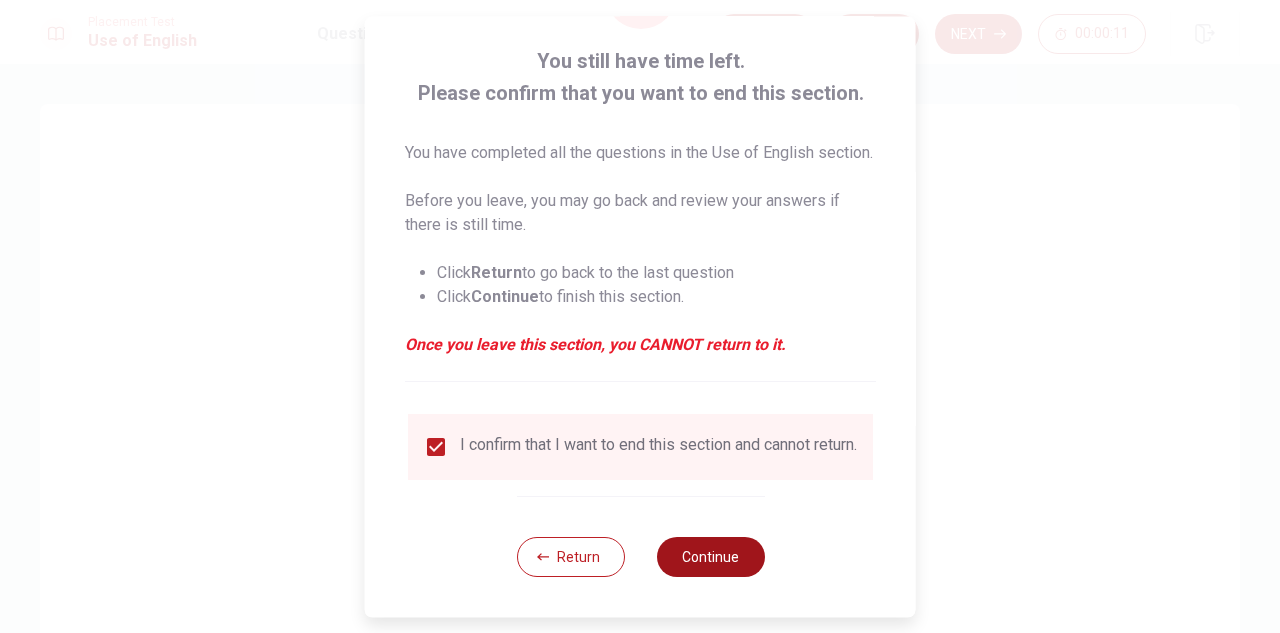 click on "Continue" at bounding box center (710, 557) 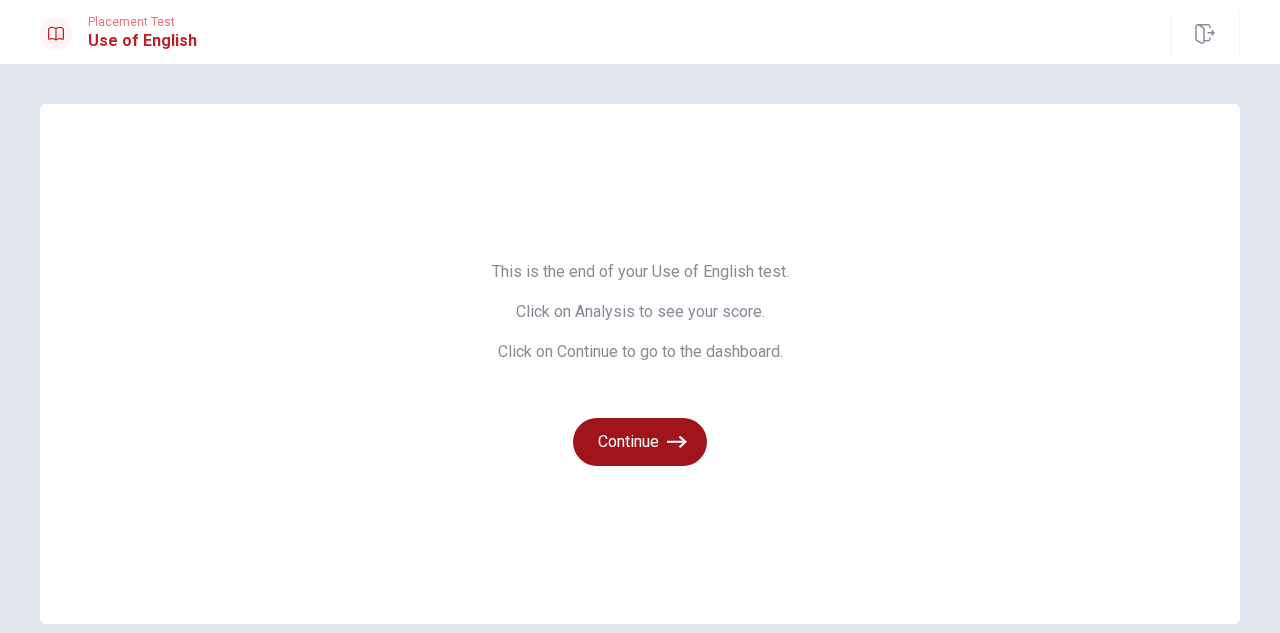click 